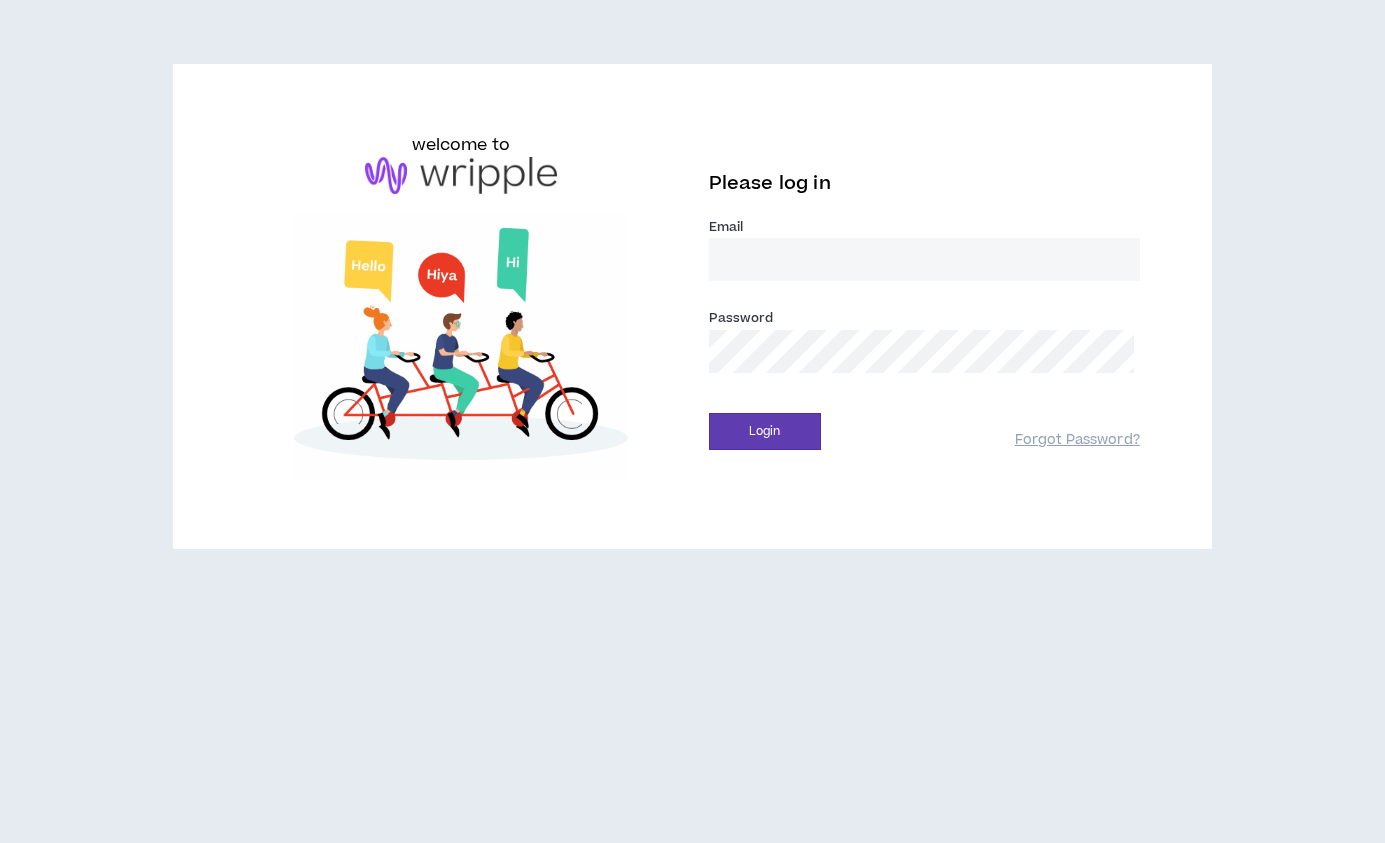 scroll, scrollTop: 0, scrollLeft: 0, axis: both 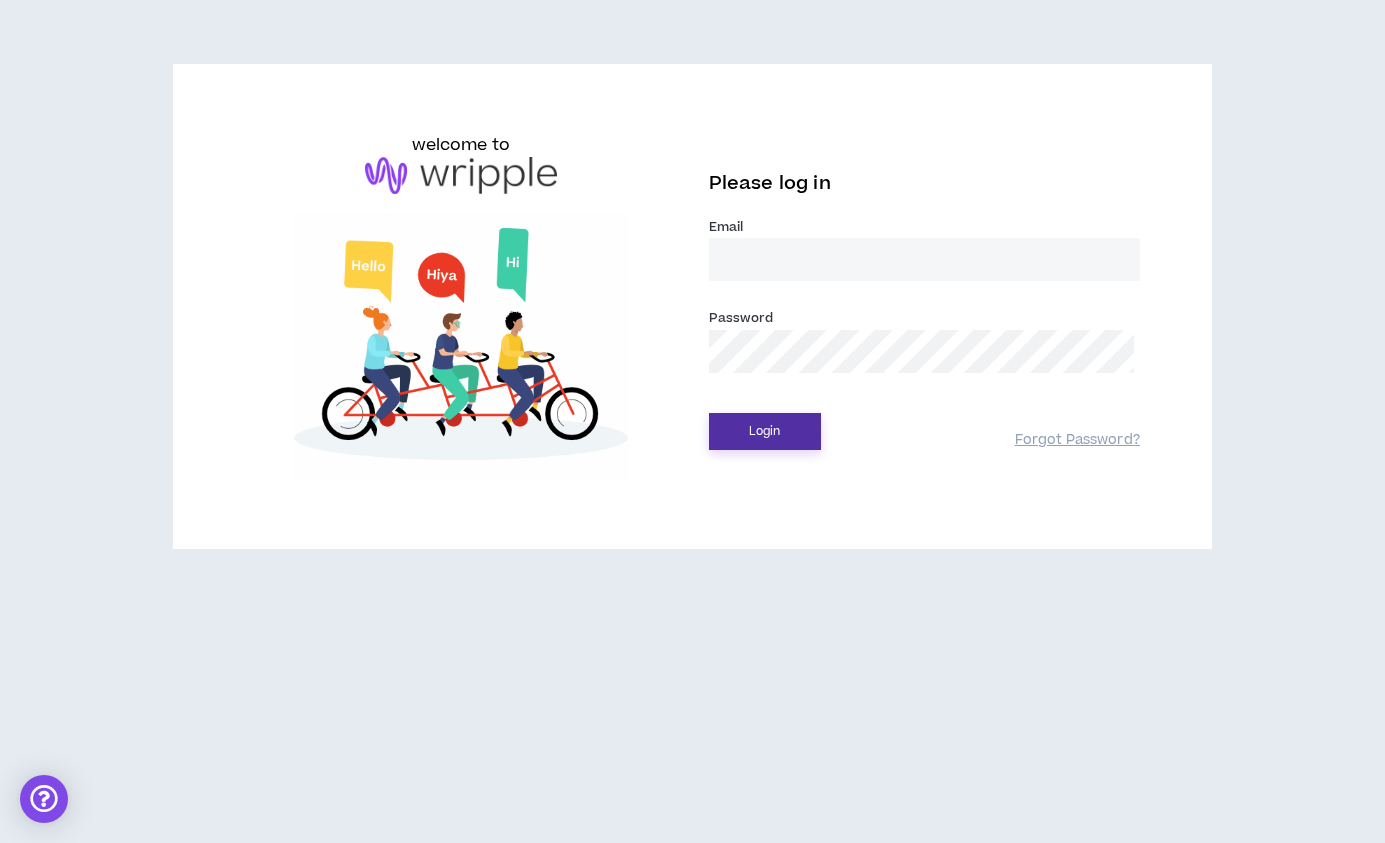 type on "delfinaarenas@gmail.com" 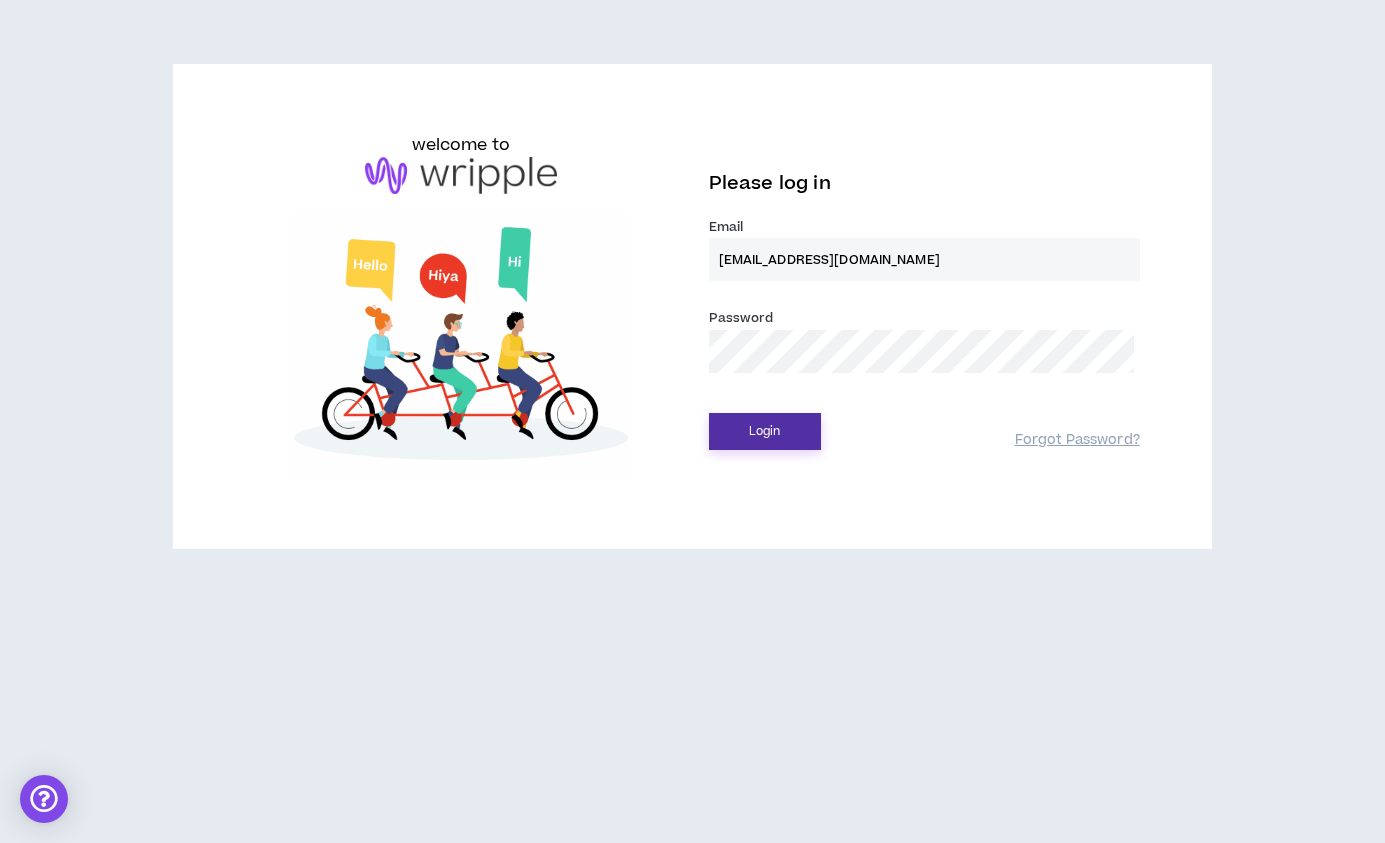 click on "Login" at bounding box center (765, 431) 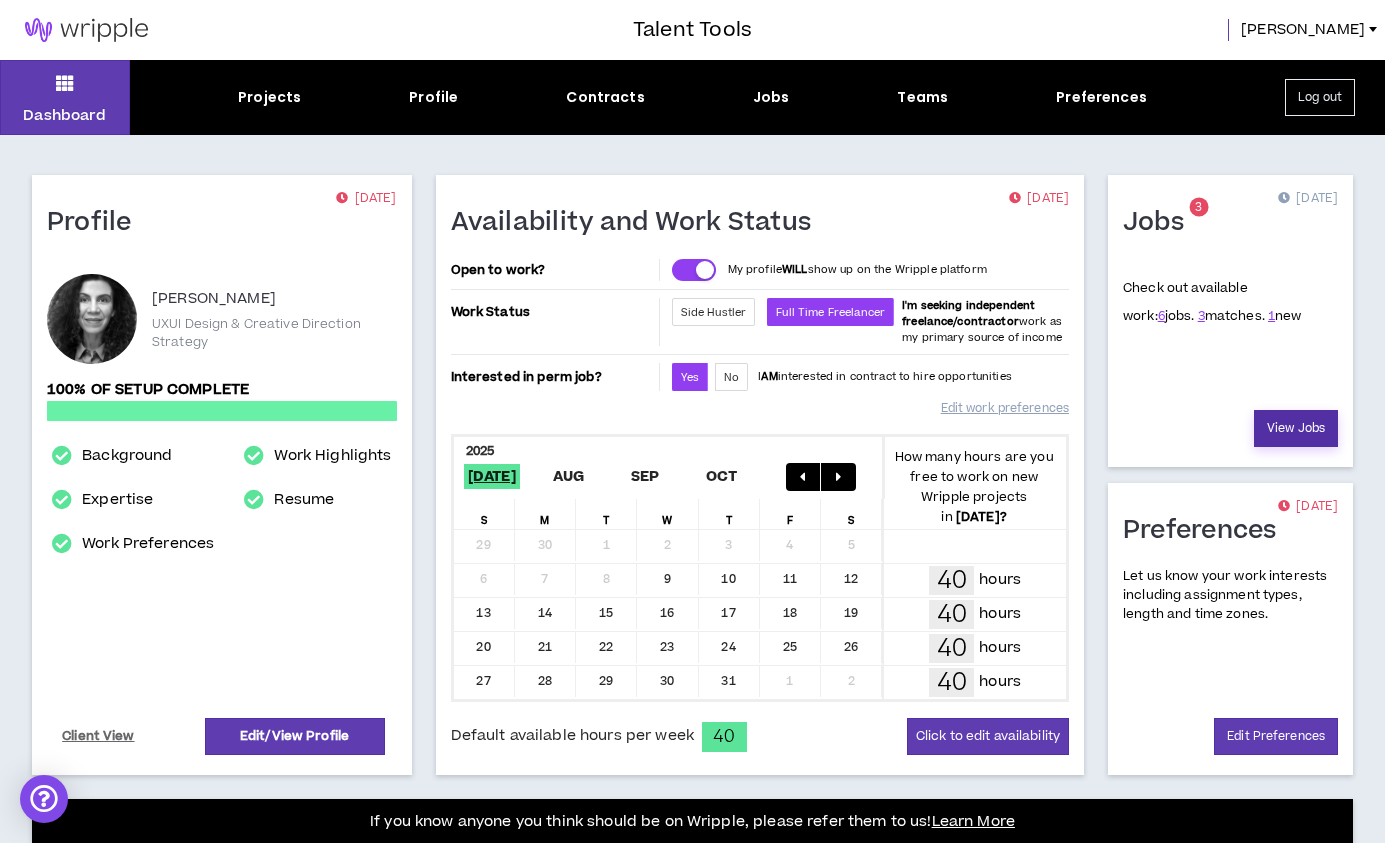 click on "View Jobs" at bounding box center (1296, 428) 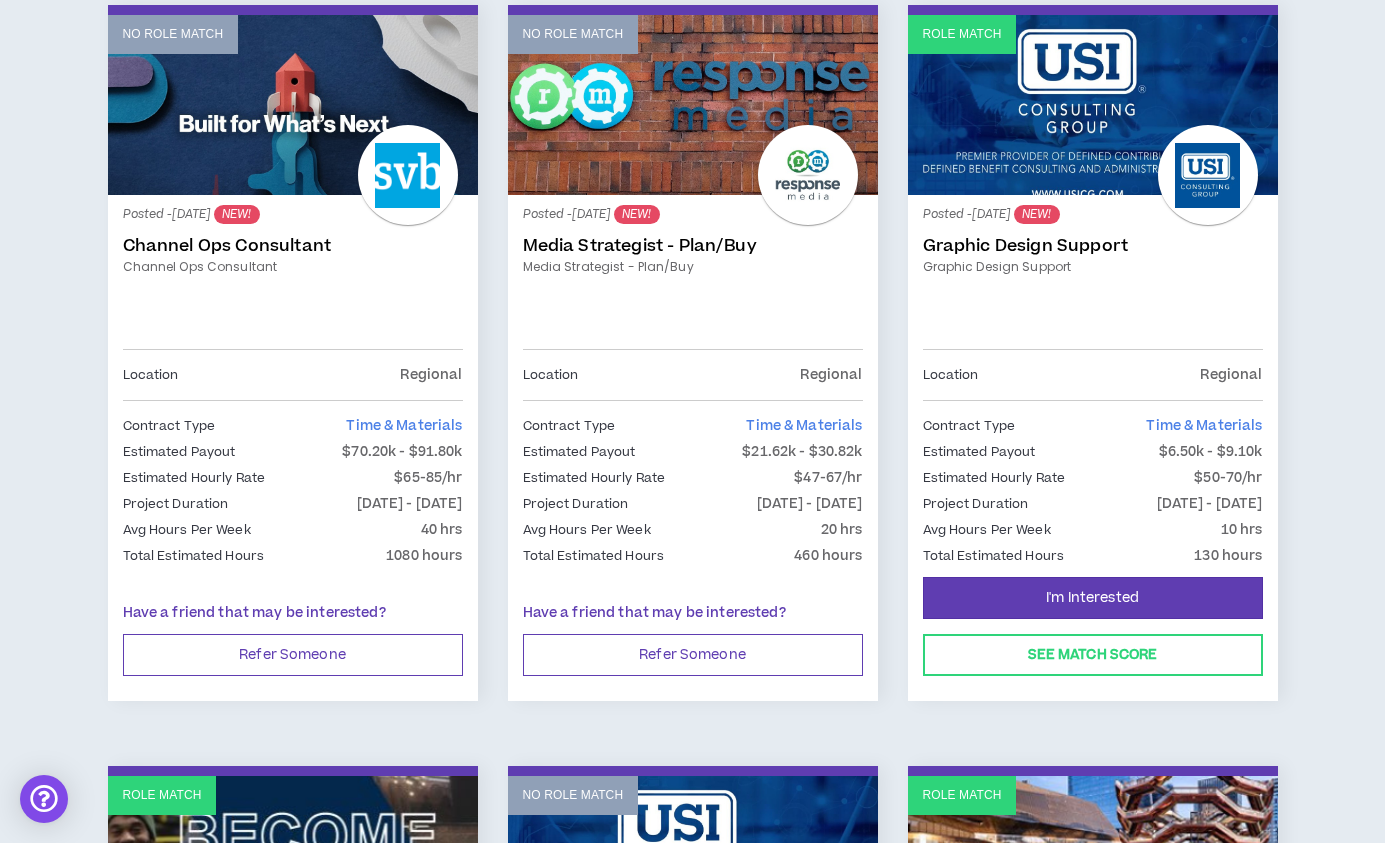 scroll, scrollTop: 356, scrollLeft: 0, axis: vertical 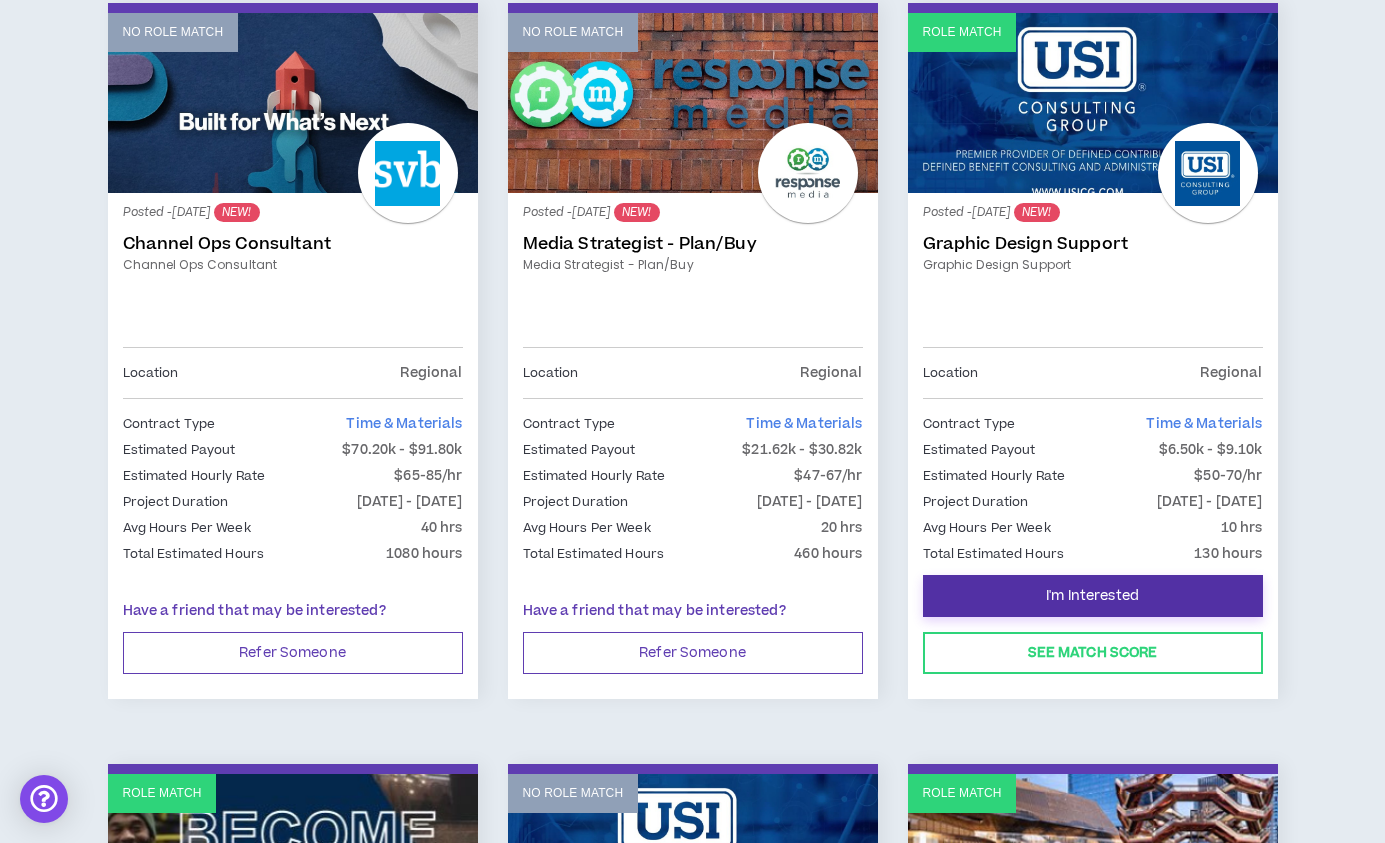 click on "I'm Interested" at bounding box center (1093, 596) 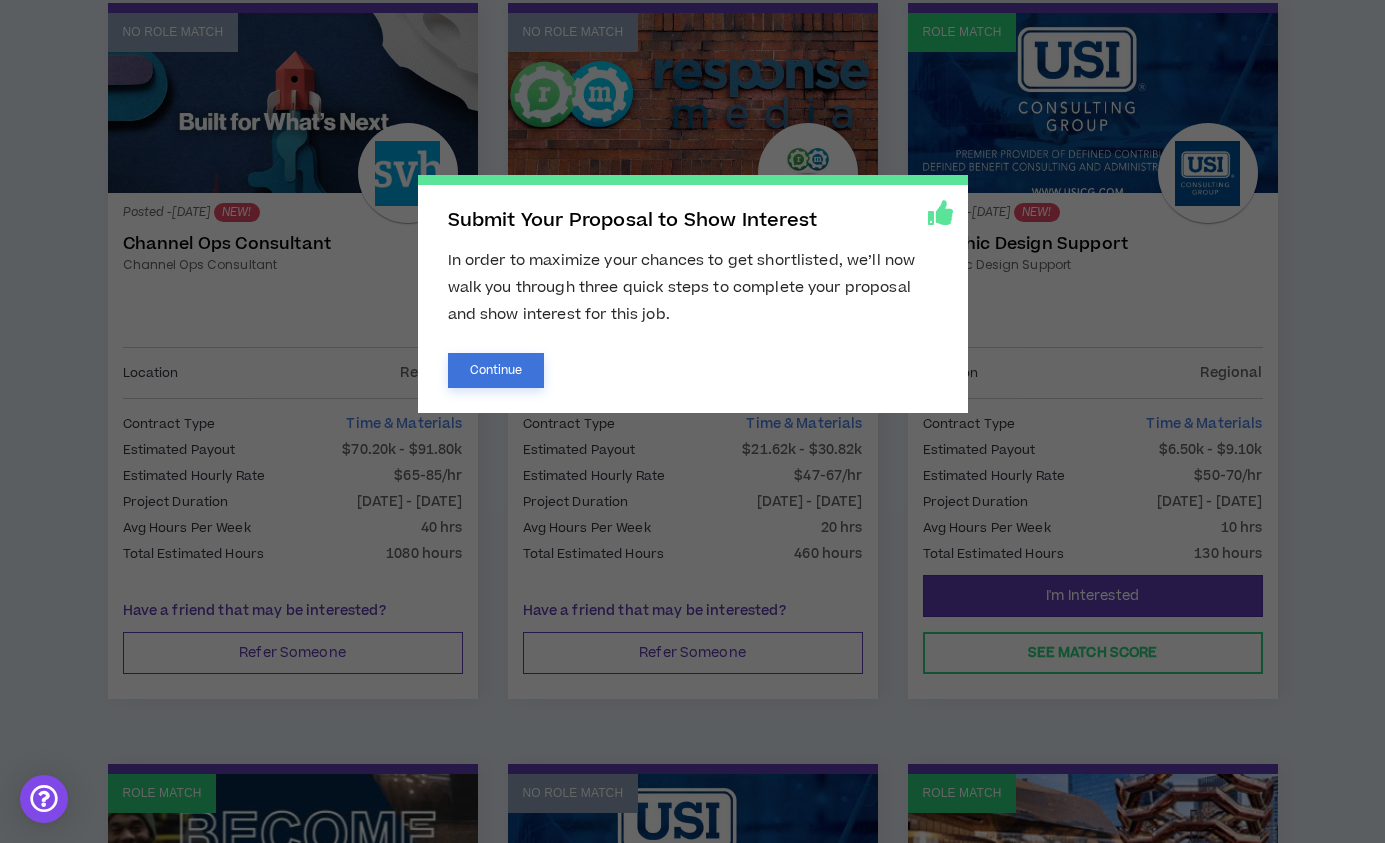 click on "Continue" at bounding box center [496, 370] 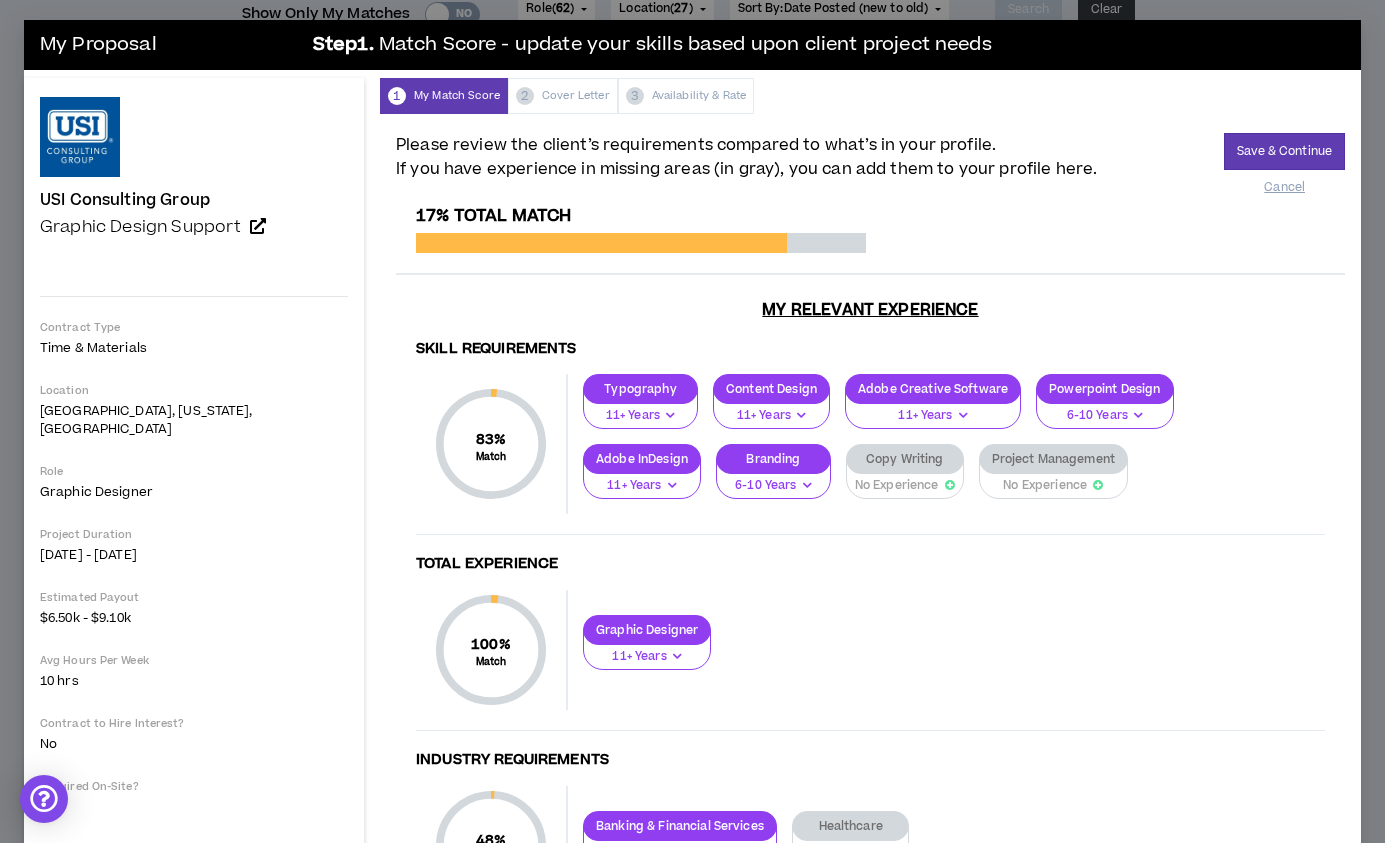 scroll, scrollTop: 7, scrollLeft: 0, axis: vertical 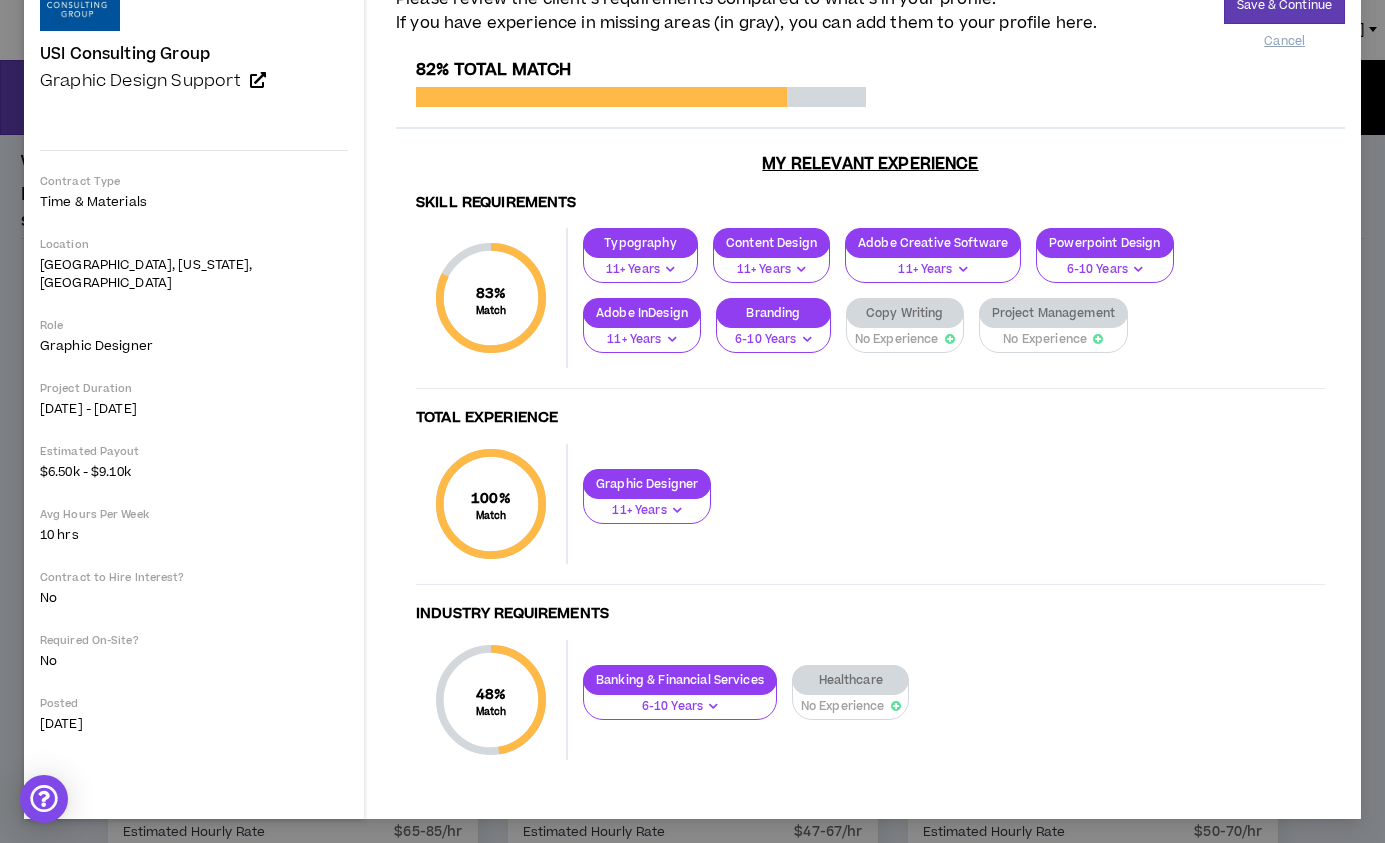 click on "Healthcare" at bounding box center [851, 680] 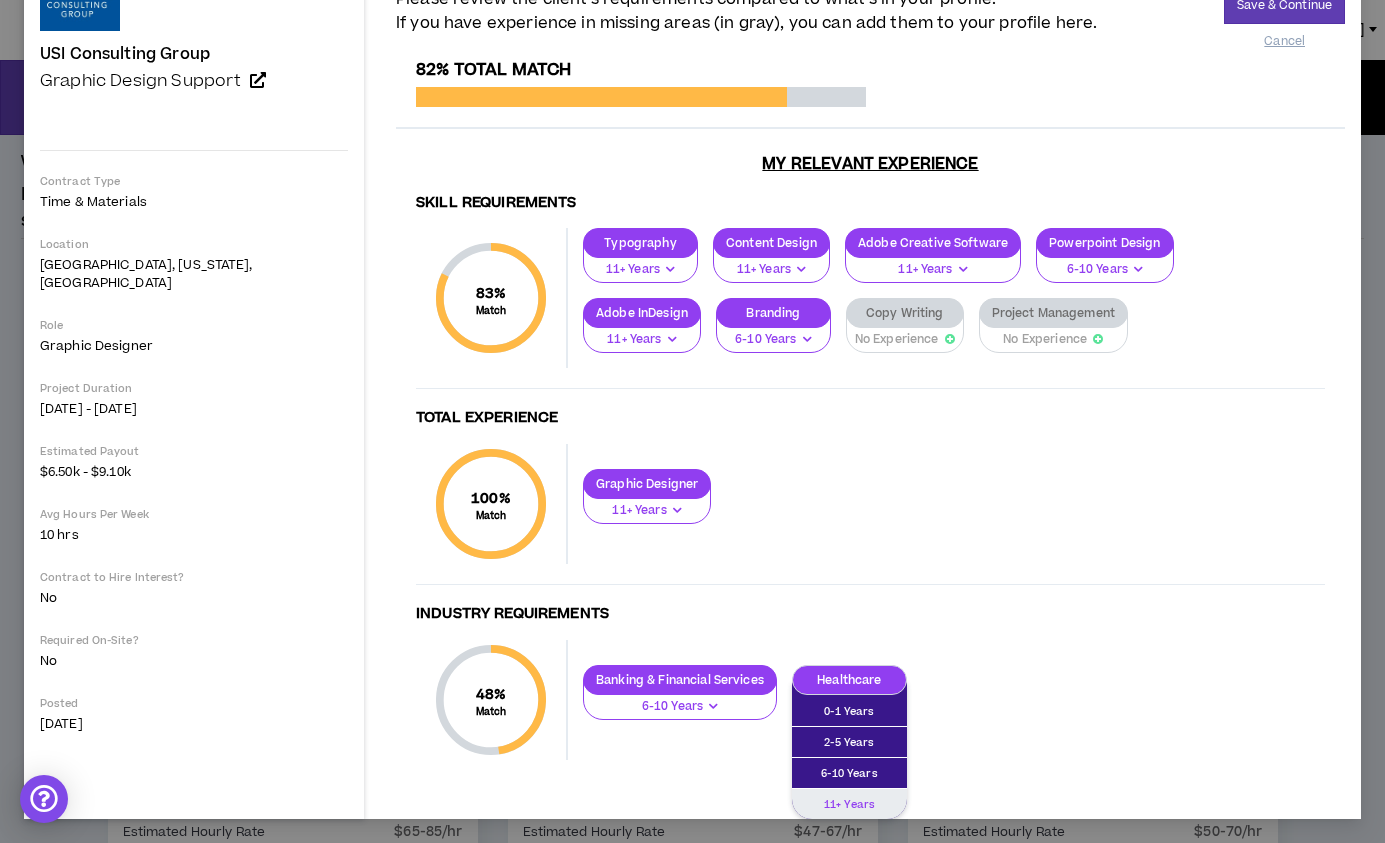 click on "11+ Years" at bounding box center [849, 804] 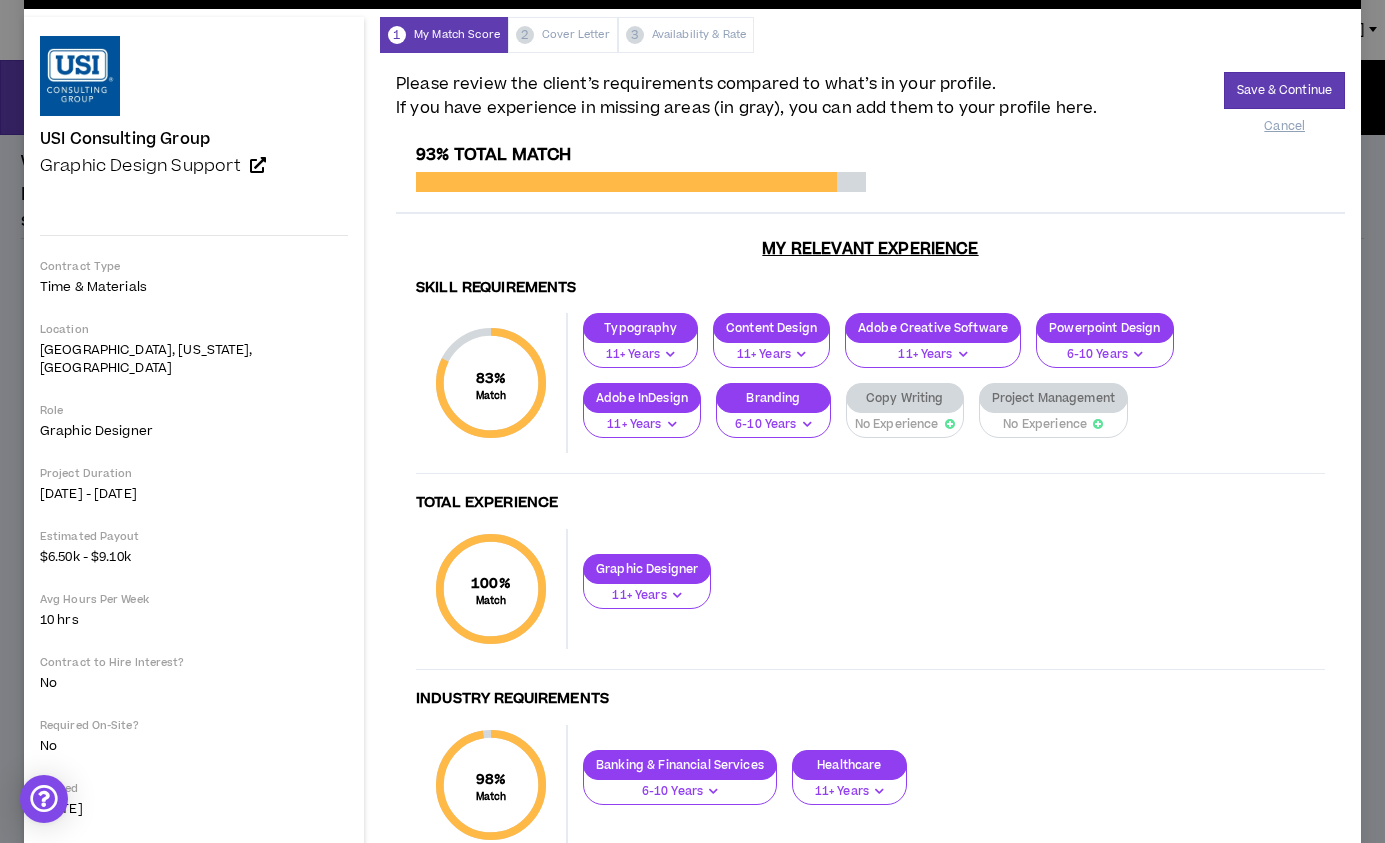 scroll, scrollTop: 12, scrollLeft: 0, axis: vertical 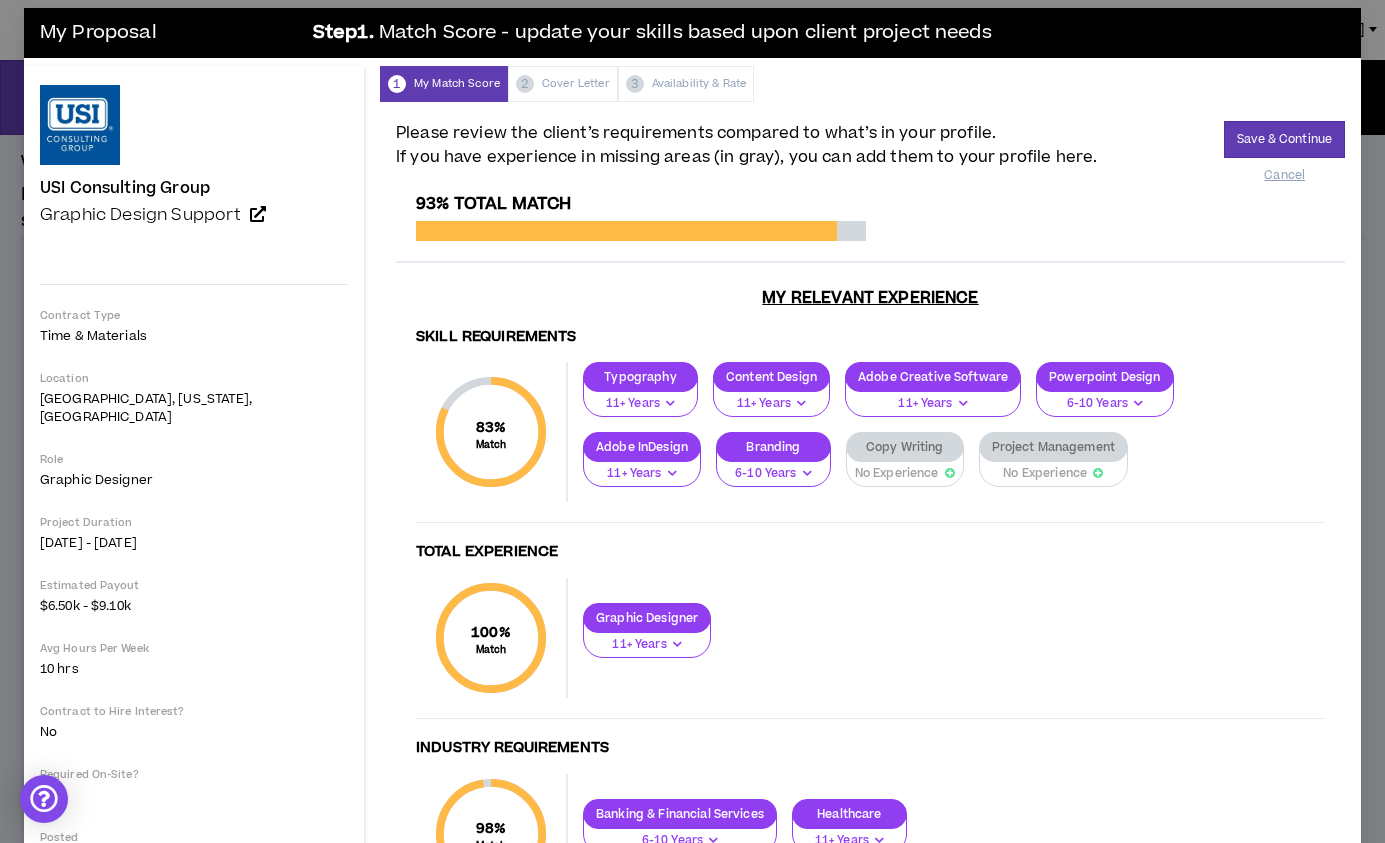 click on "Project Management" at bounding box center (1054, 447) 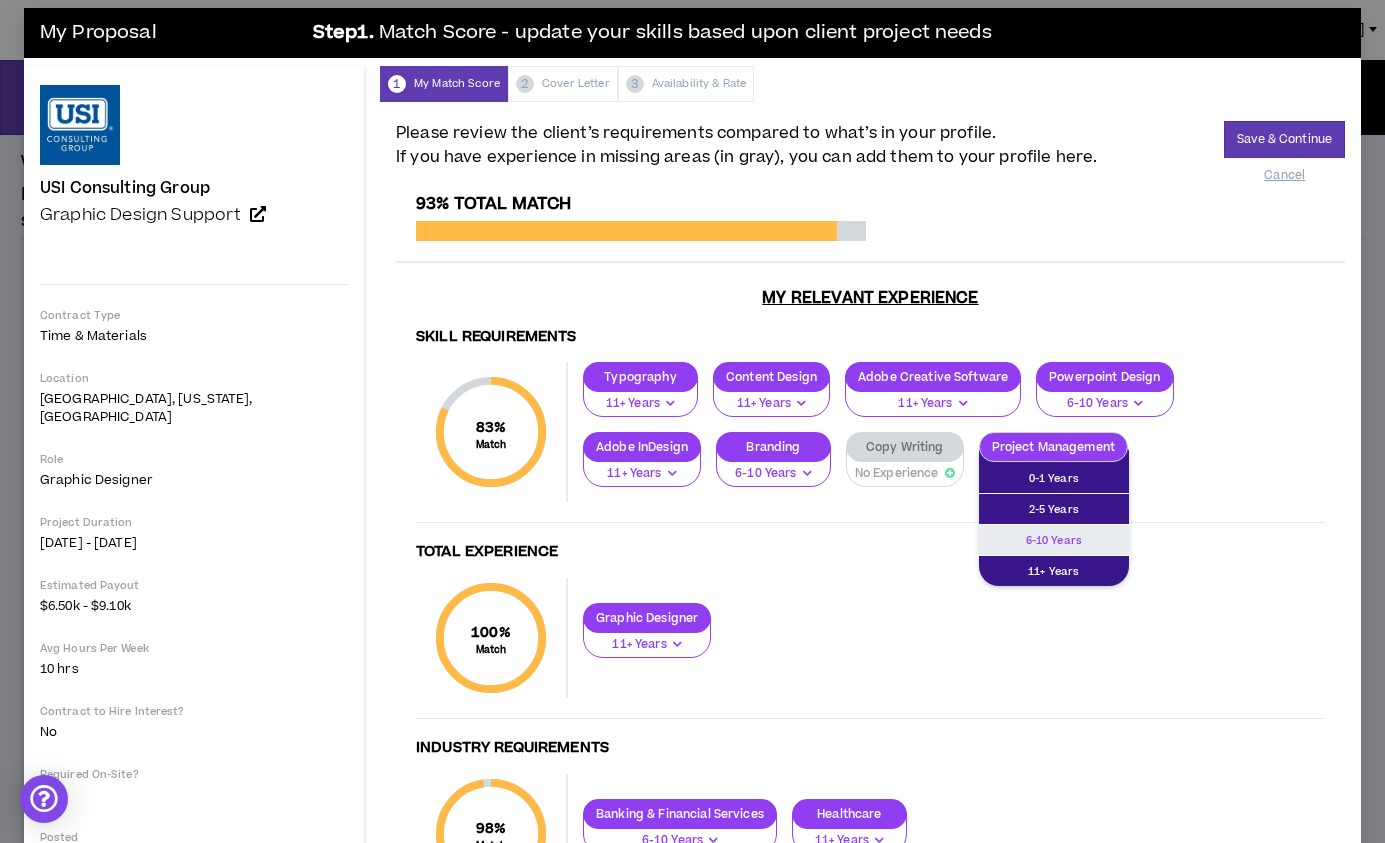 click on "6-10 Years" at bounding box center [1054, 540] 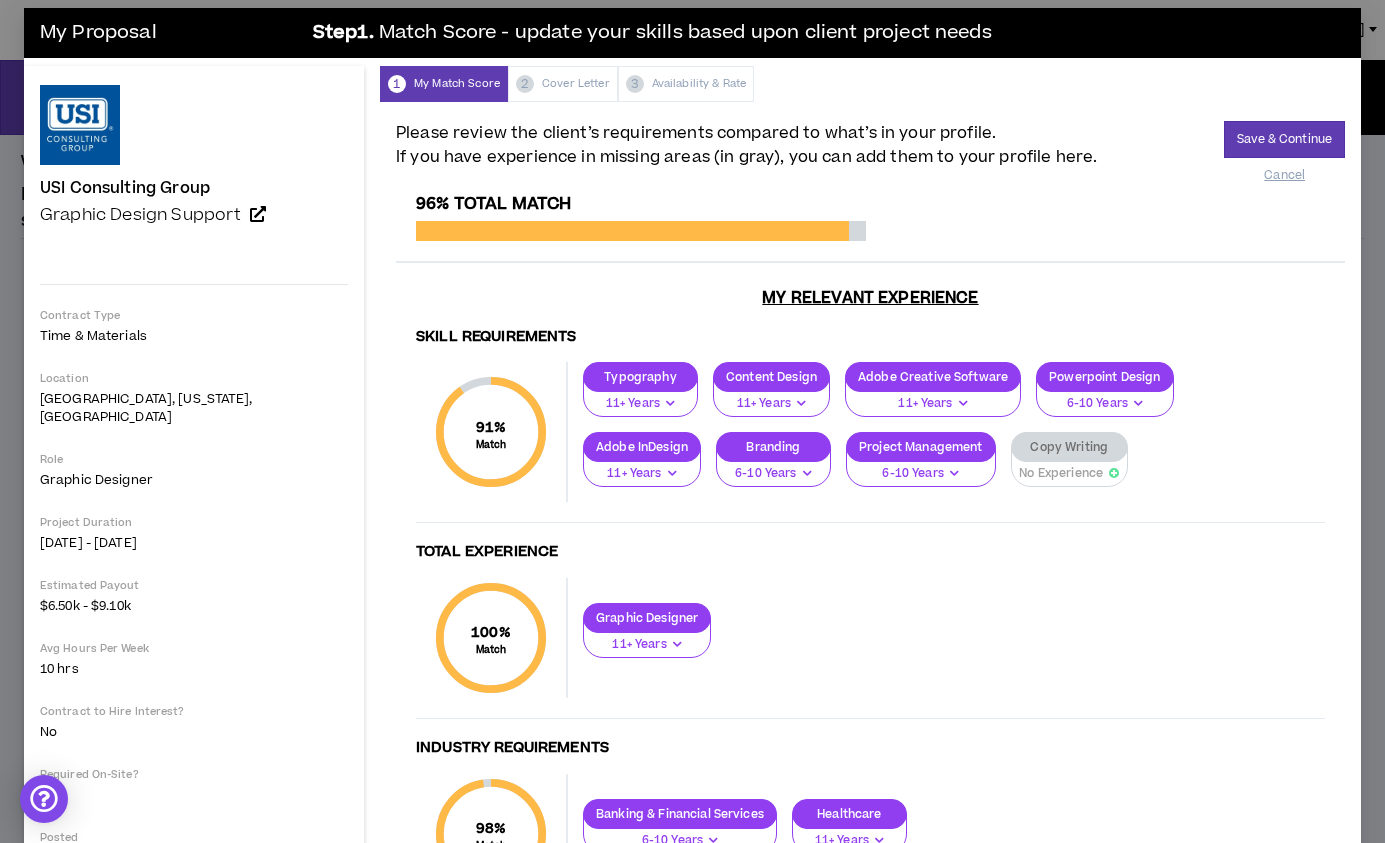 click on "Copy Writing" at bounding box center (1069, 447) 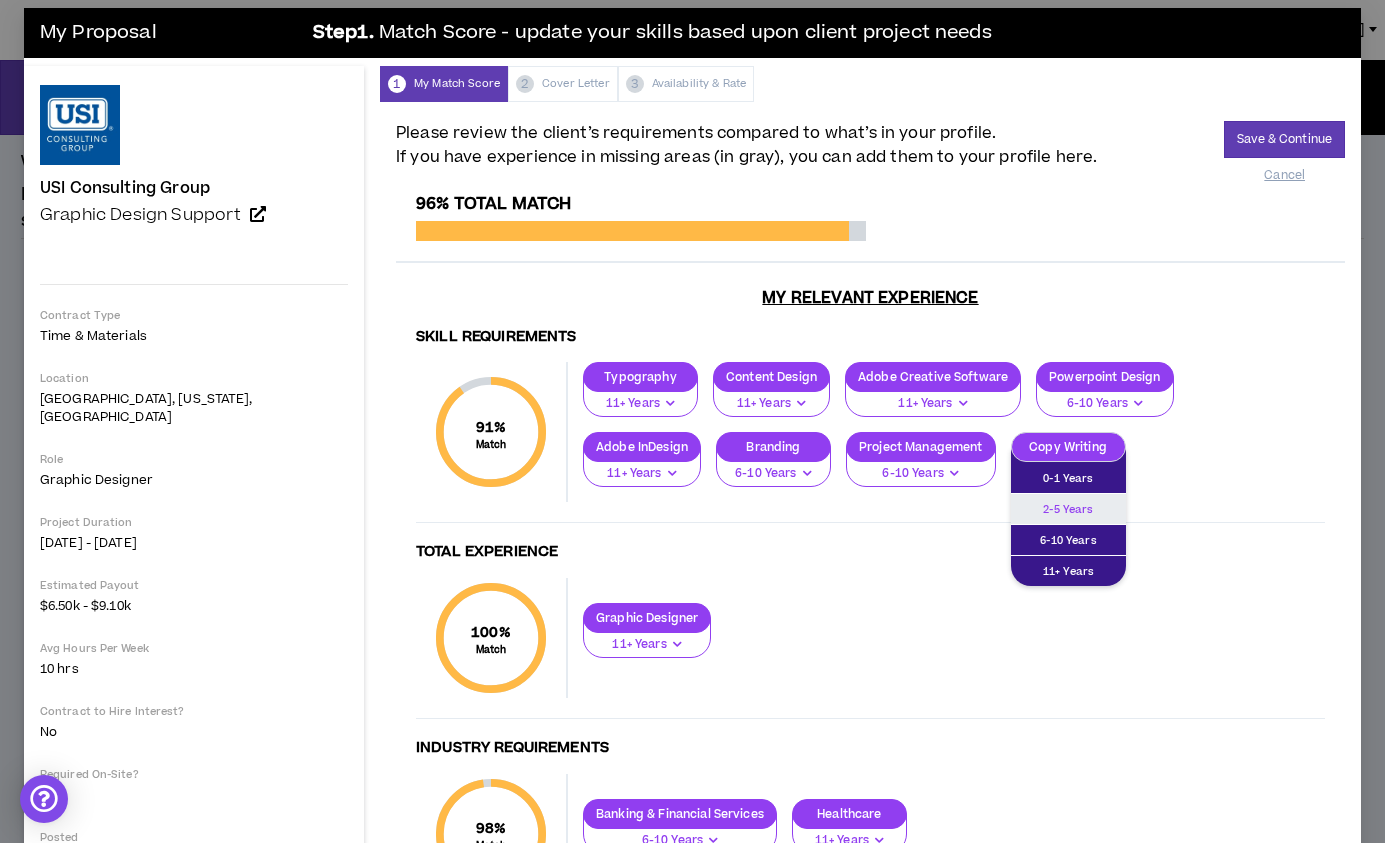 click on "2-5 Years" at bounding box center [1068, 509] 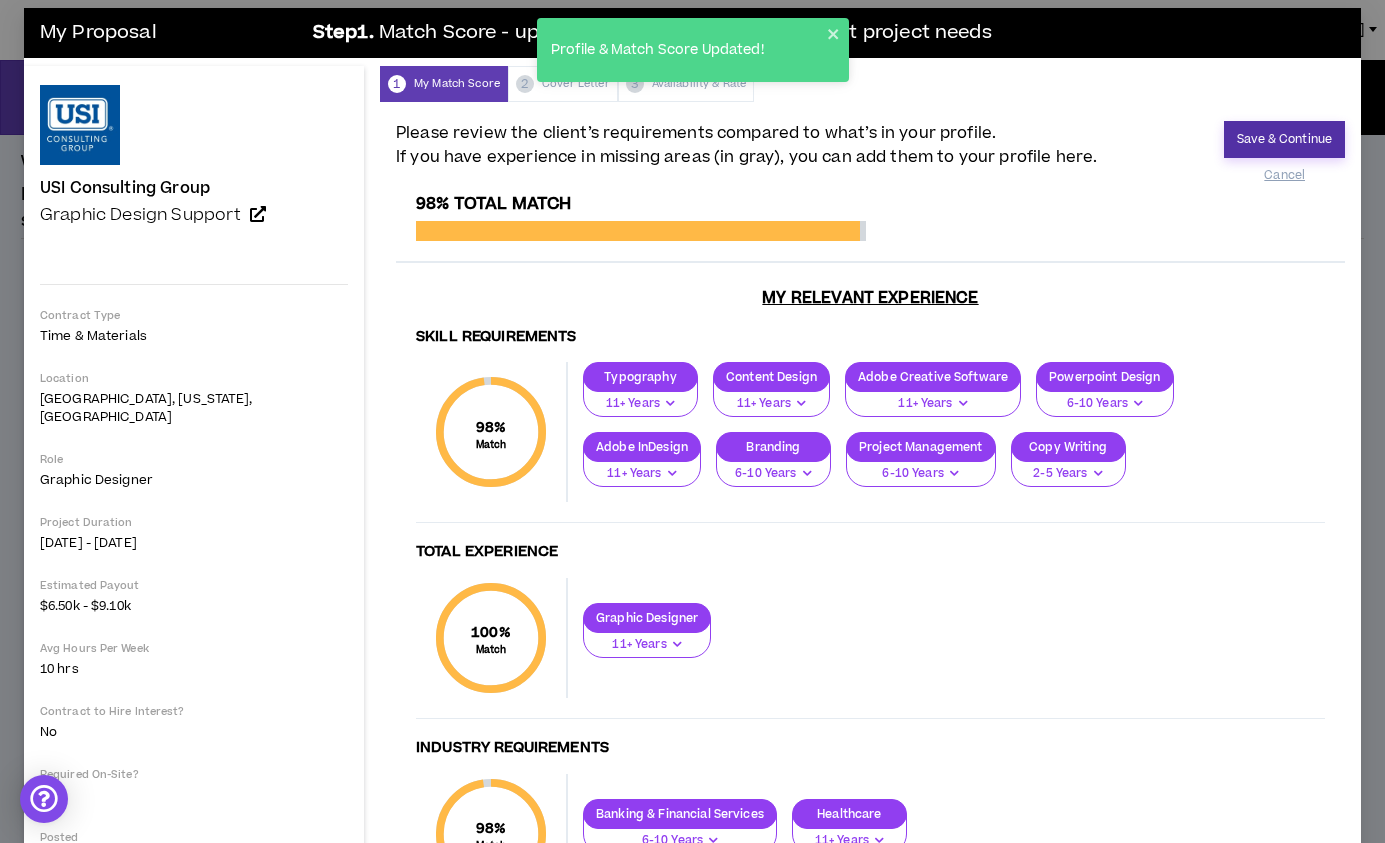 click on "Save & Continue" at bounding box center [1284, 139] 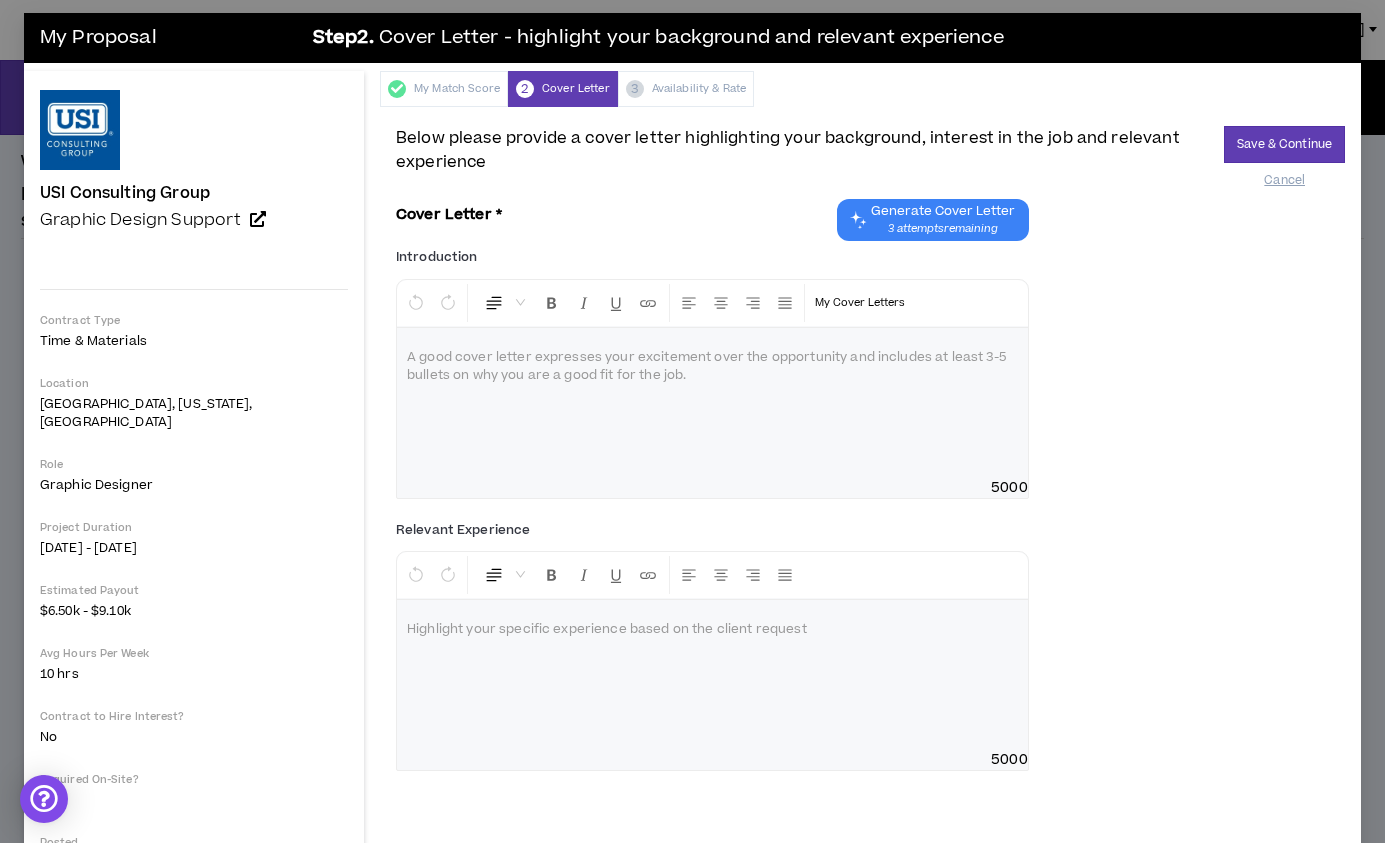 scroll, scrollTop: 0, scrollLeft: 0, axis: both 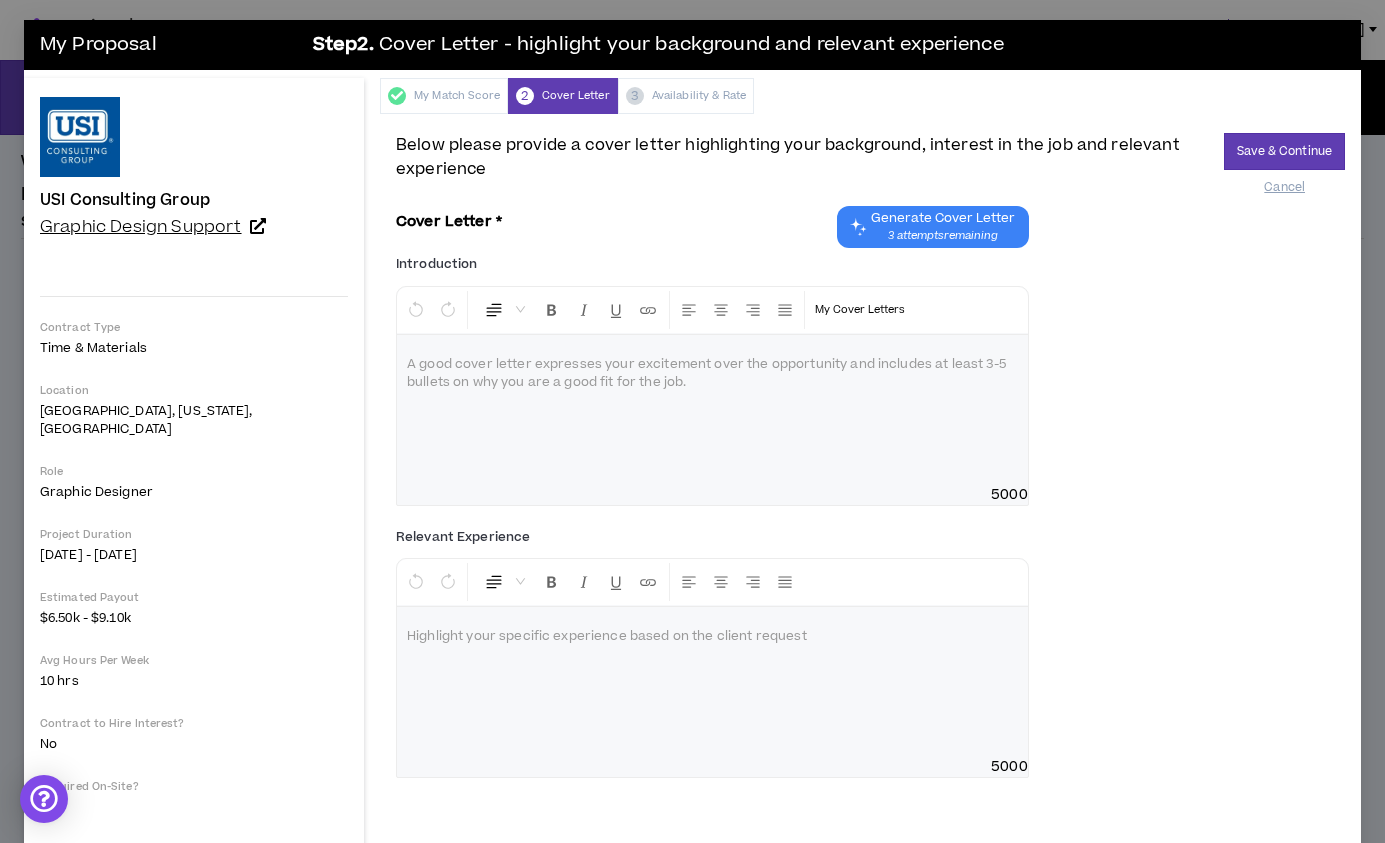 click at bounding box center [258, 226] 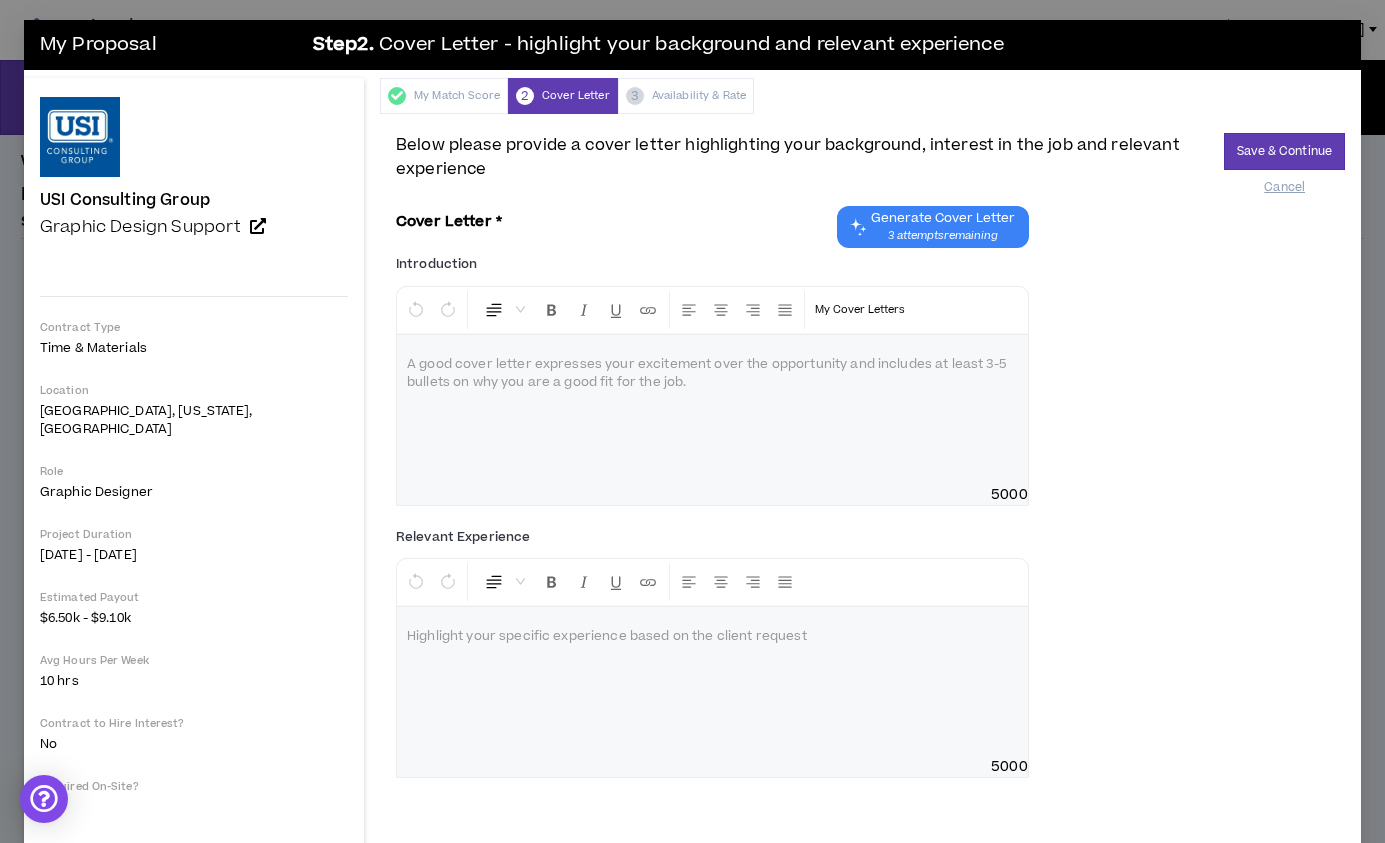 click at bounding box center (712, 410) 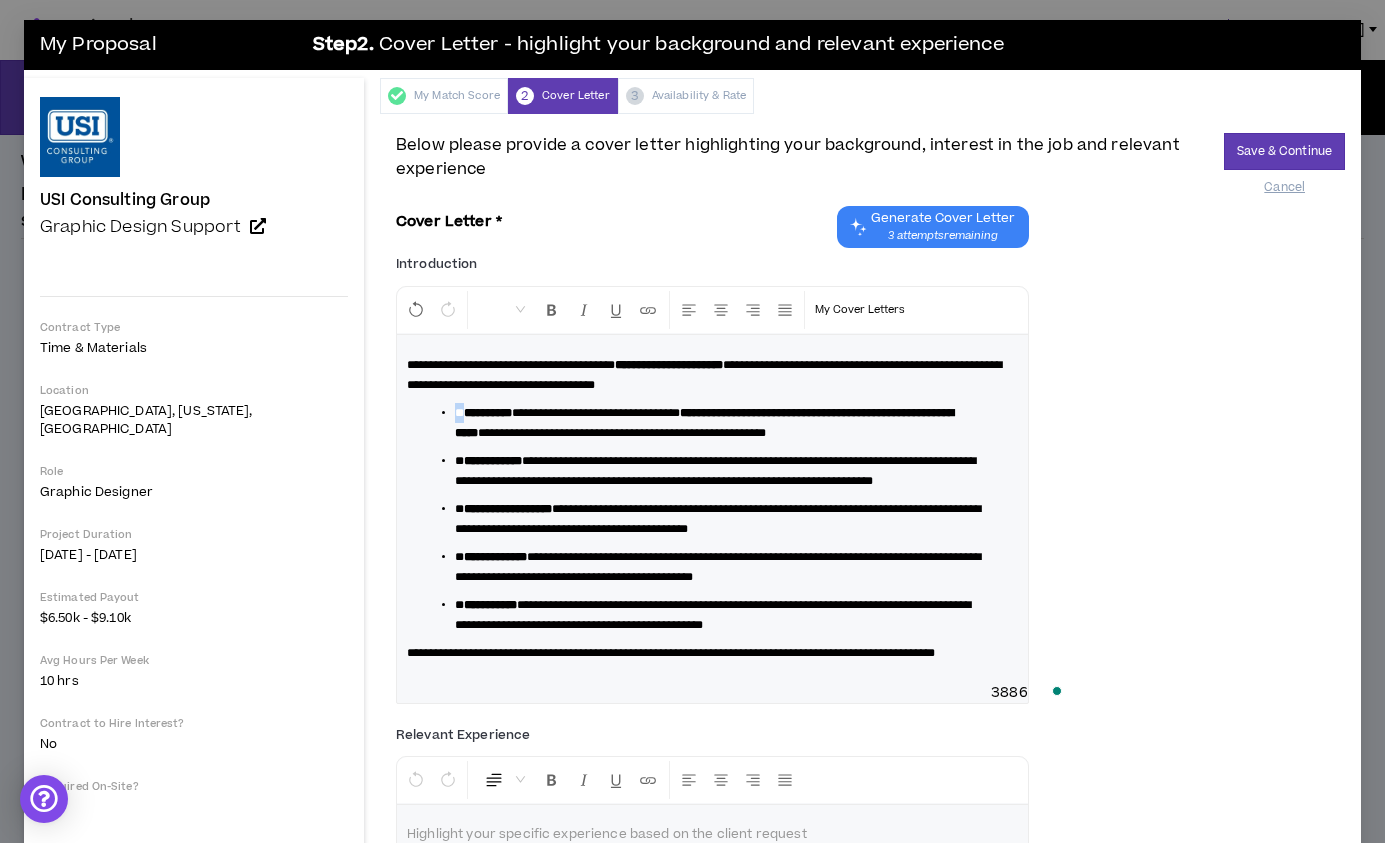 drag, startPoint x: 395, startPoint y: 407, endPoint x: 343, endPoint y: 406, distance: 52.009613 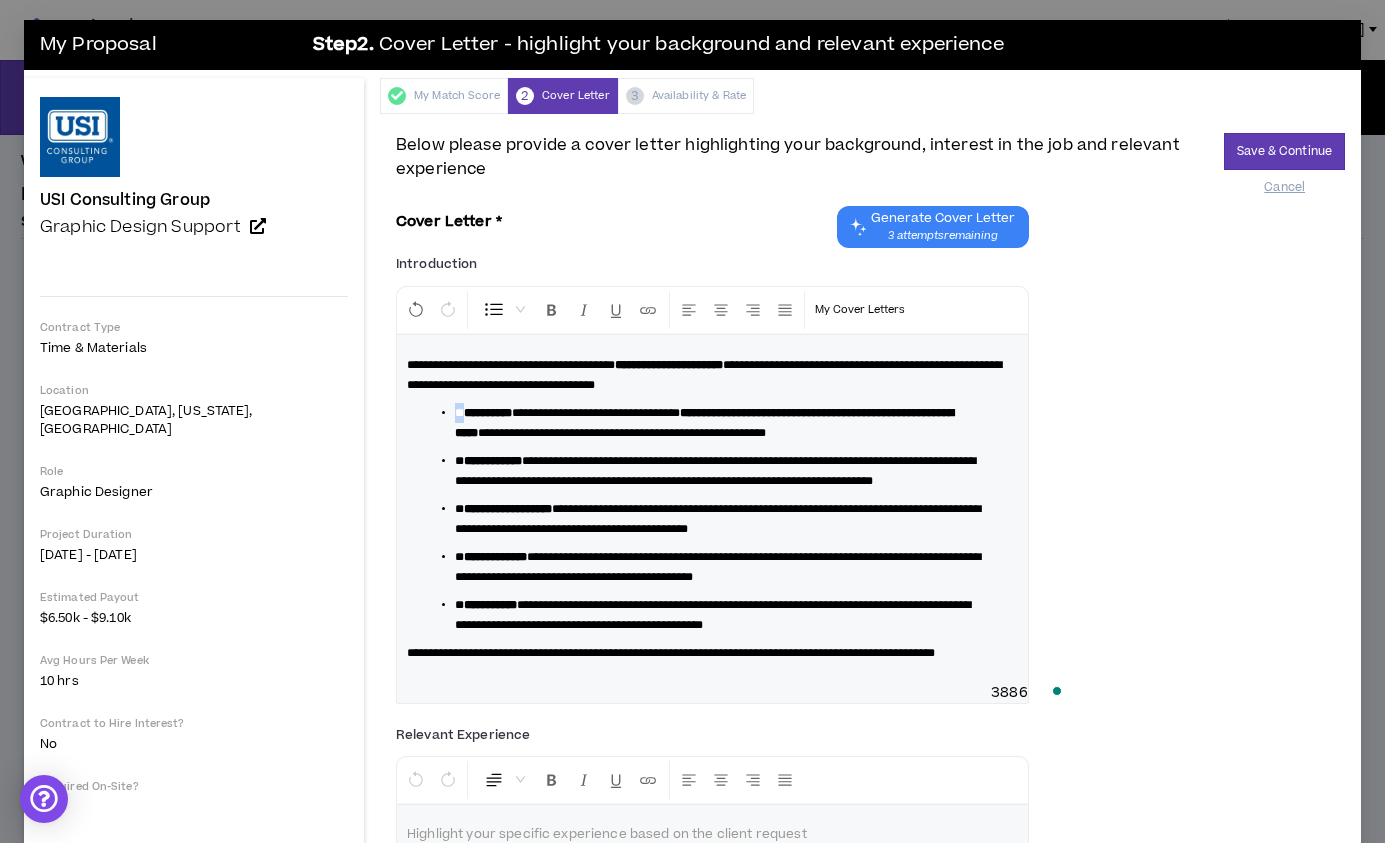 click on "**********" at bounding box center (712, 509) 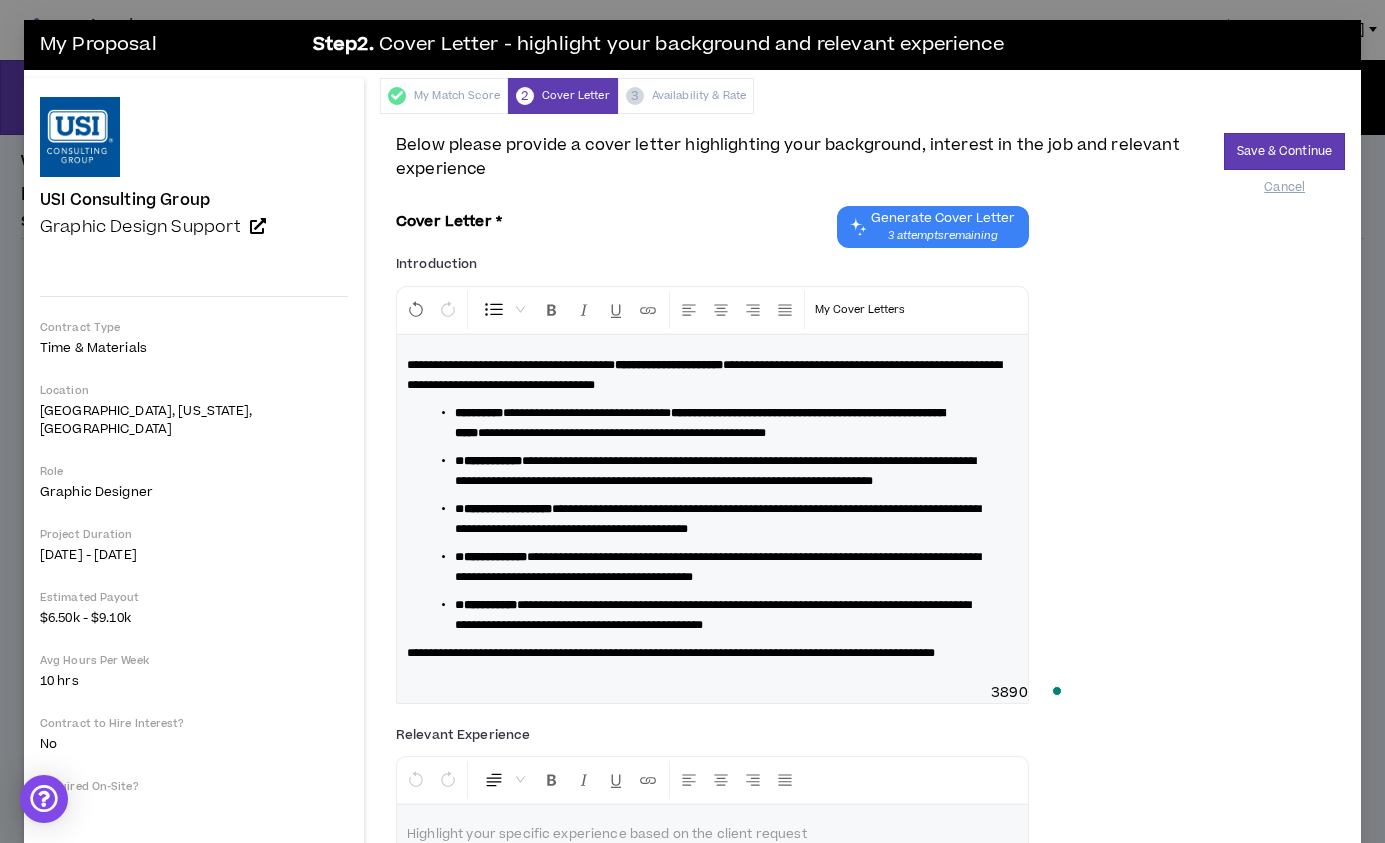 click on "*" at bounding box center (459, 461) 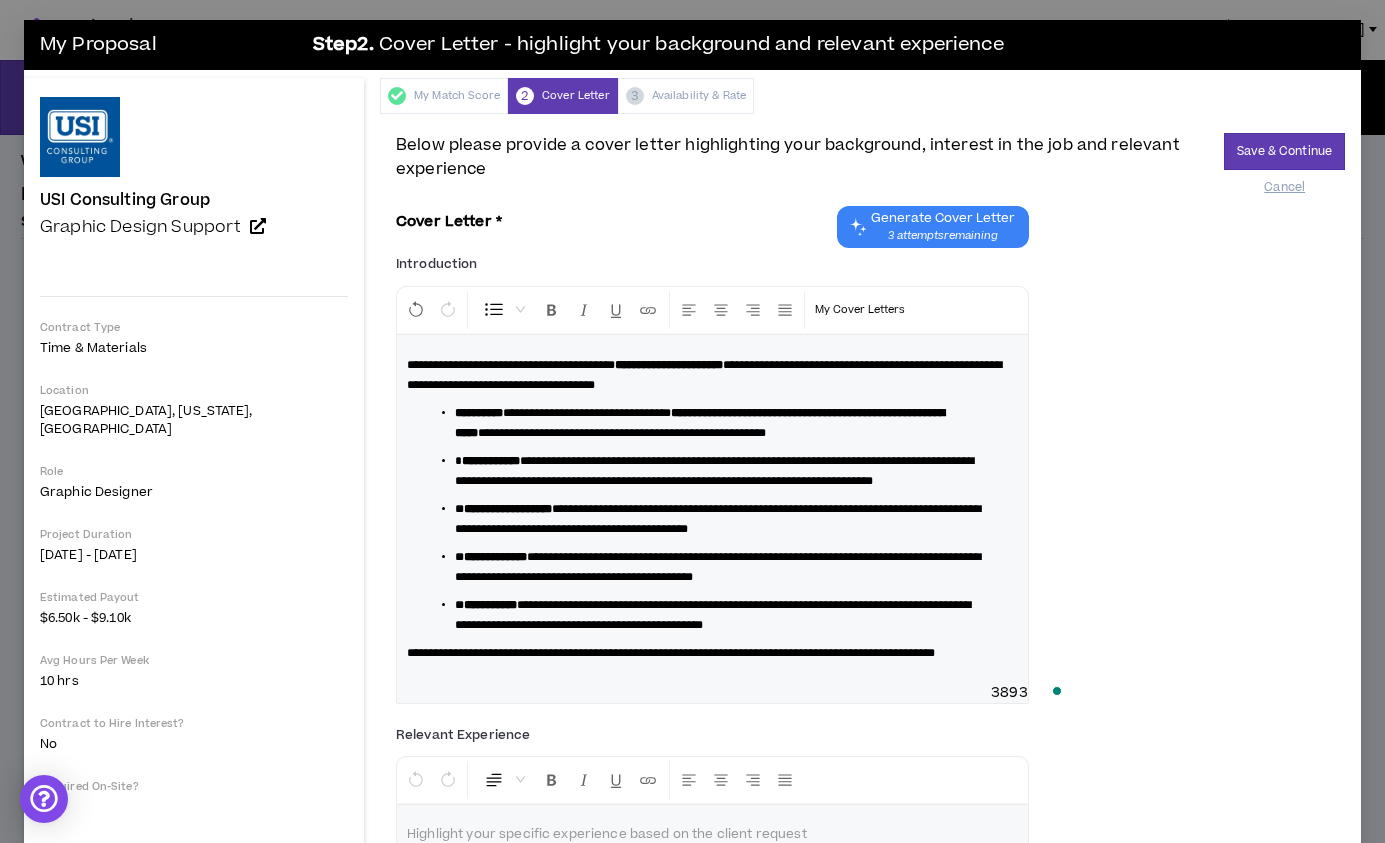 click on "*" at bounding box center [459, 509] 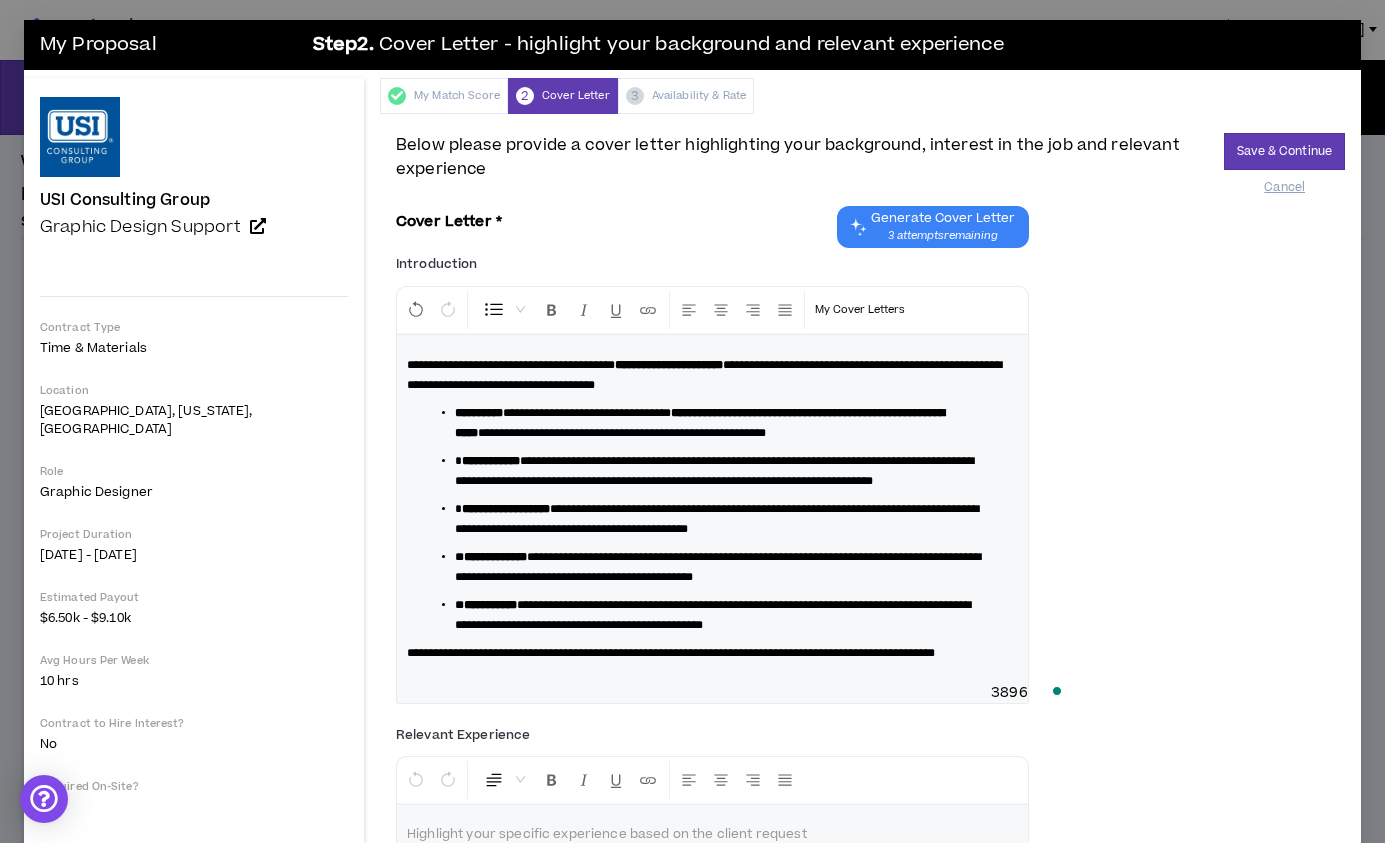 click on "*" at bounding box center [459, 557] 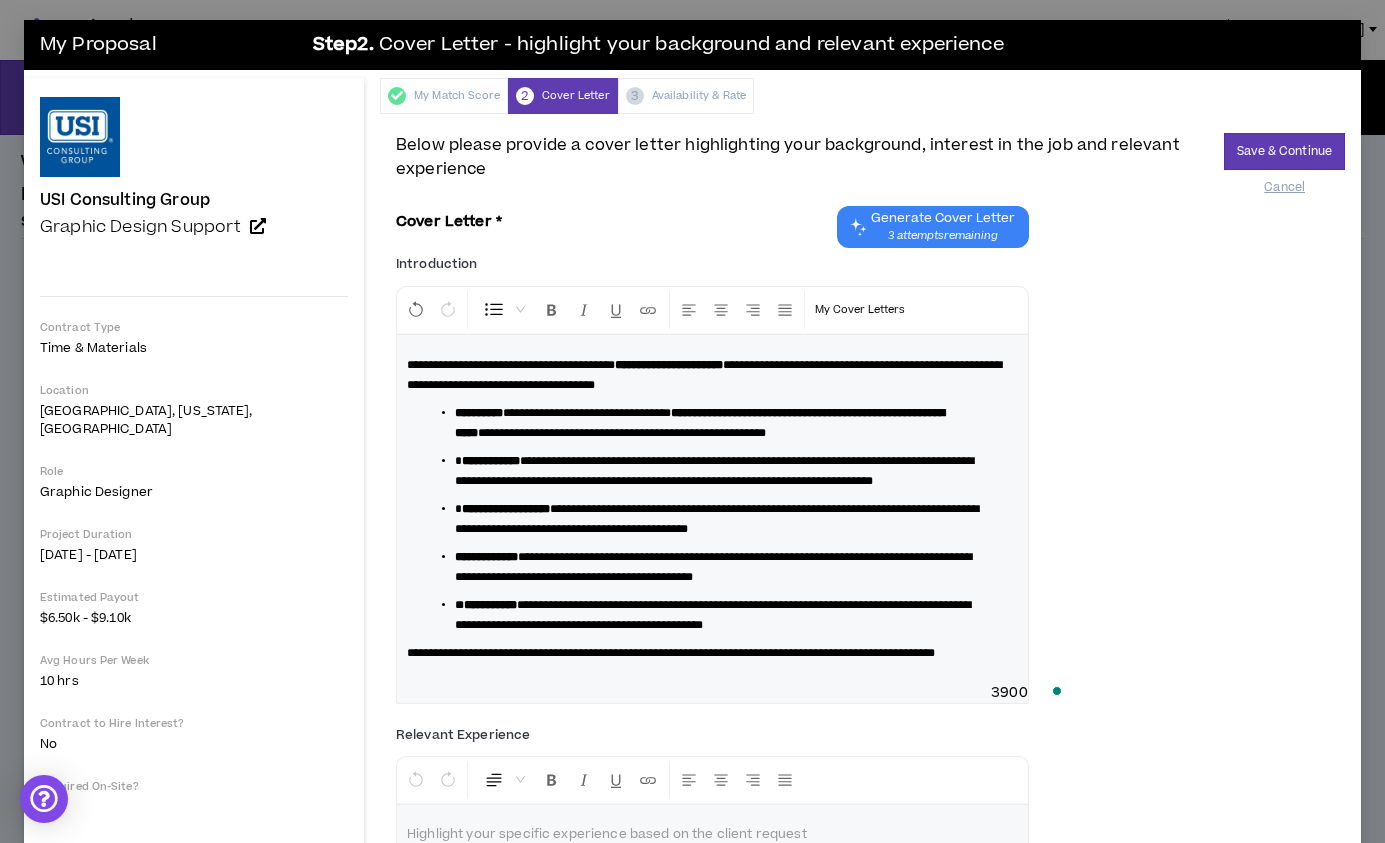 click on "**********" at bounding box center [490, 605] 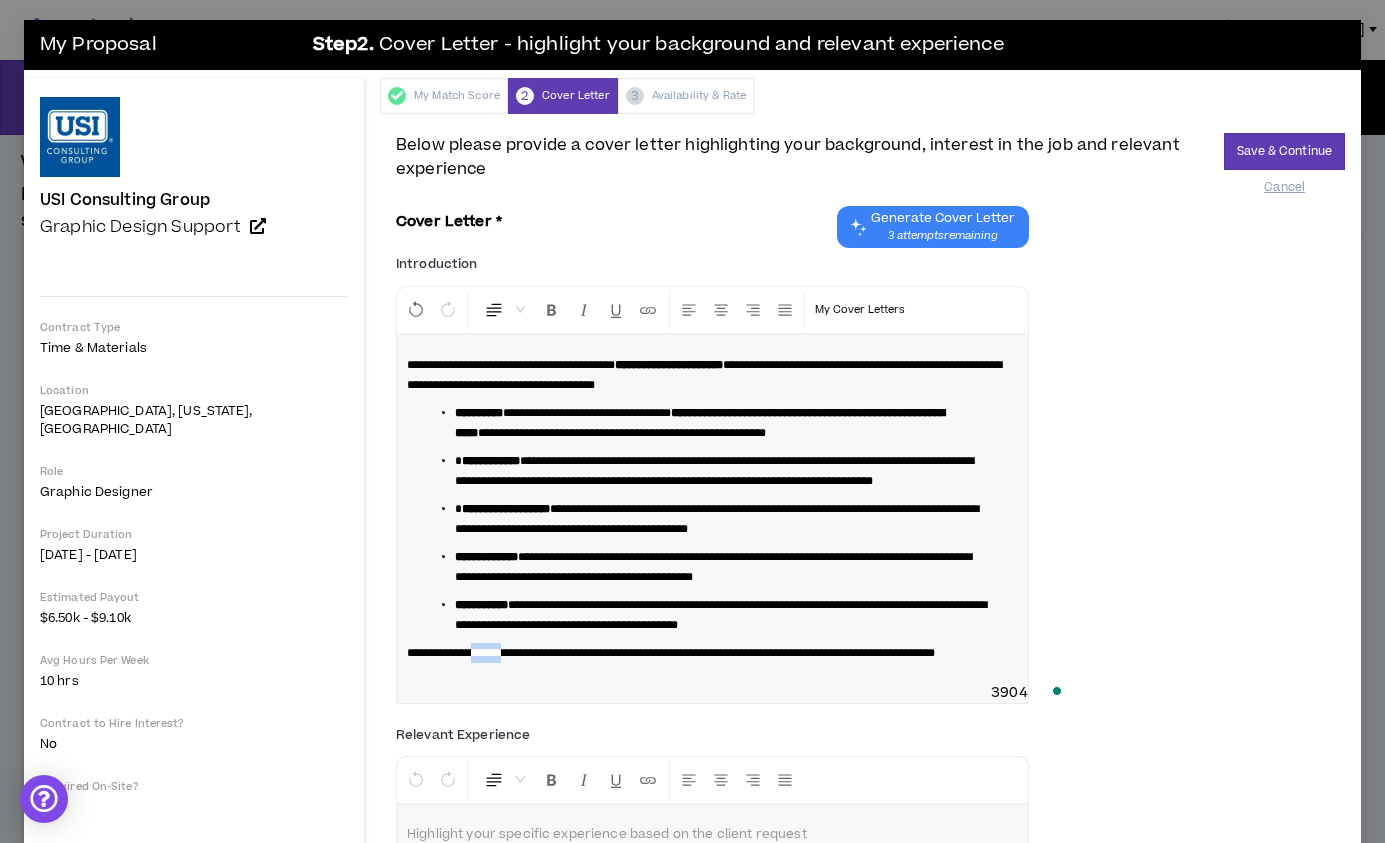 drag, startPoint x: 402, startPoint y: 668, endPoint x: 448, endPoint y: 664, distance: 46.173584 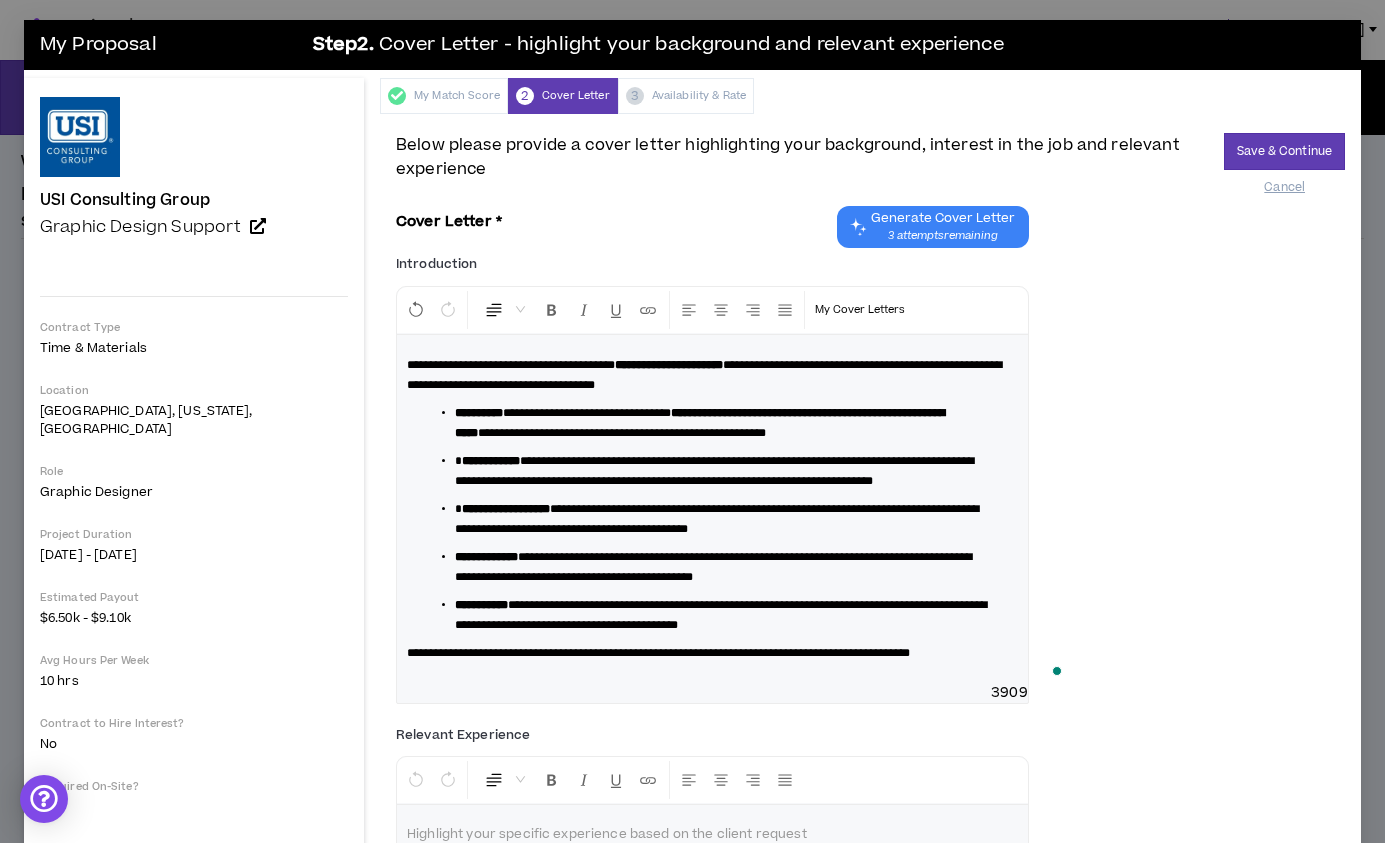 type 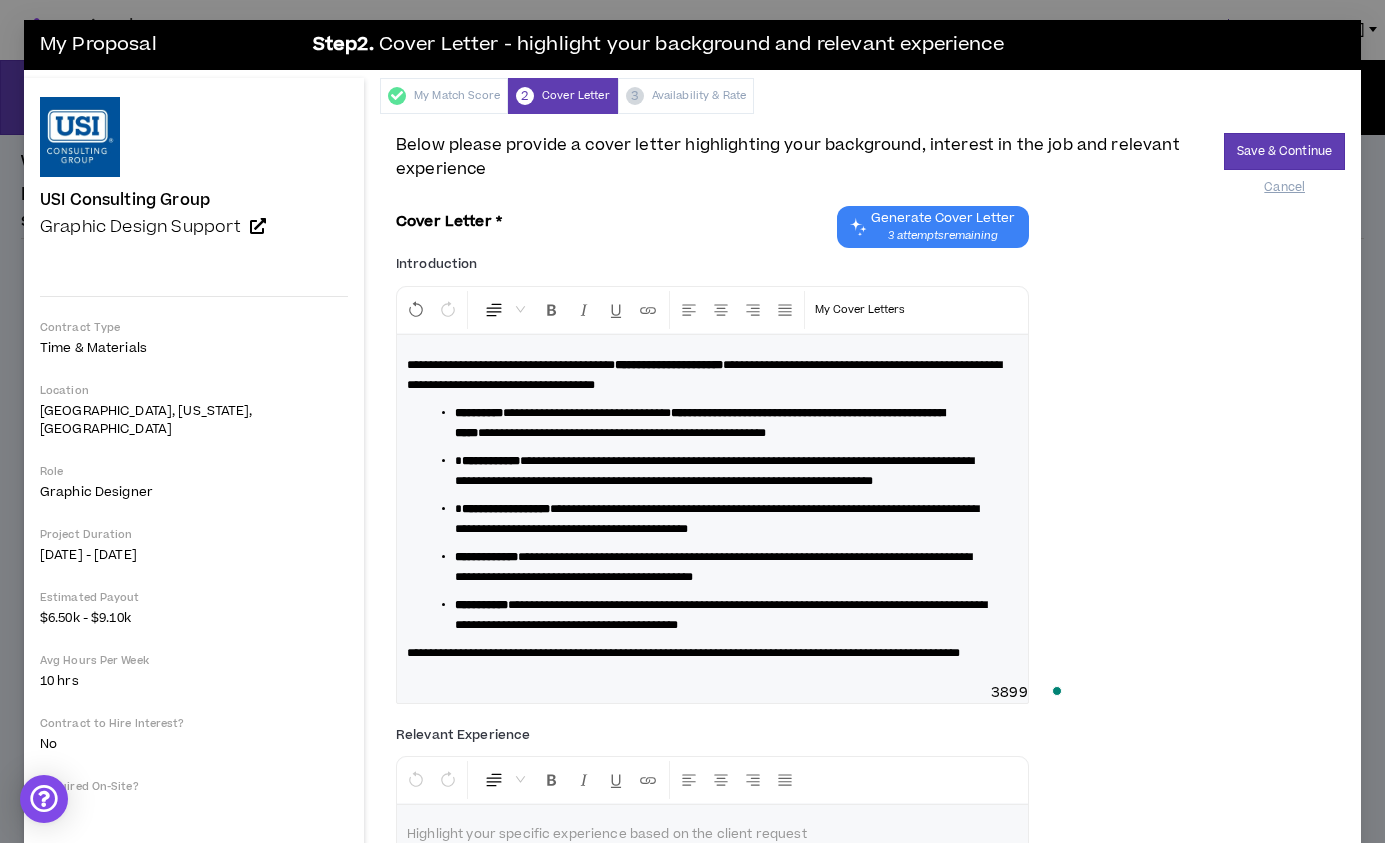 click on "**********" at bounding box center (712, 653) 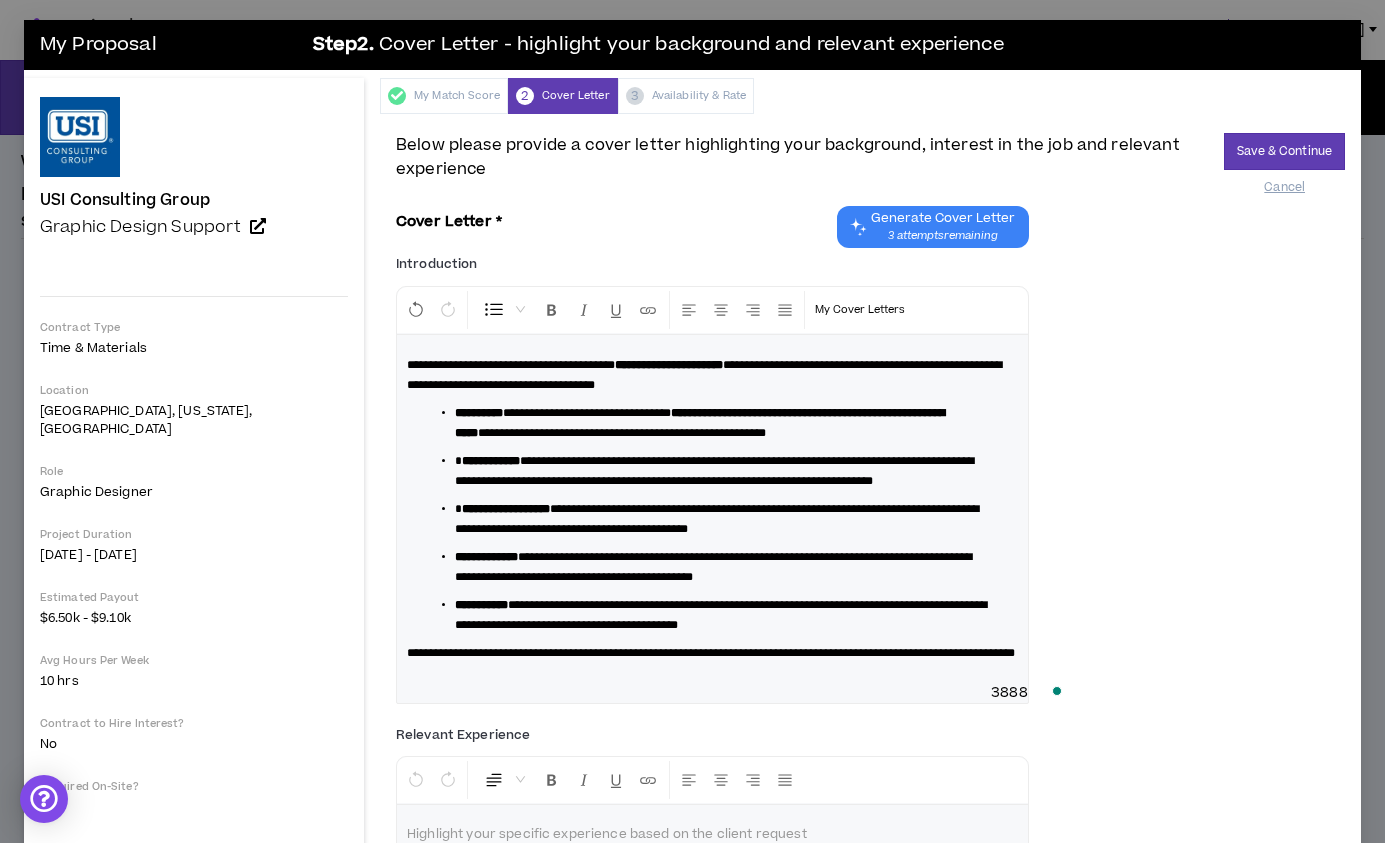 click on "**********" at bounding box center [713, 567] 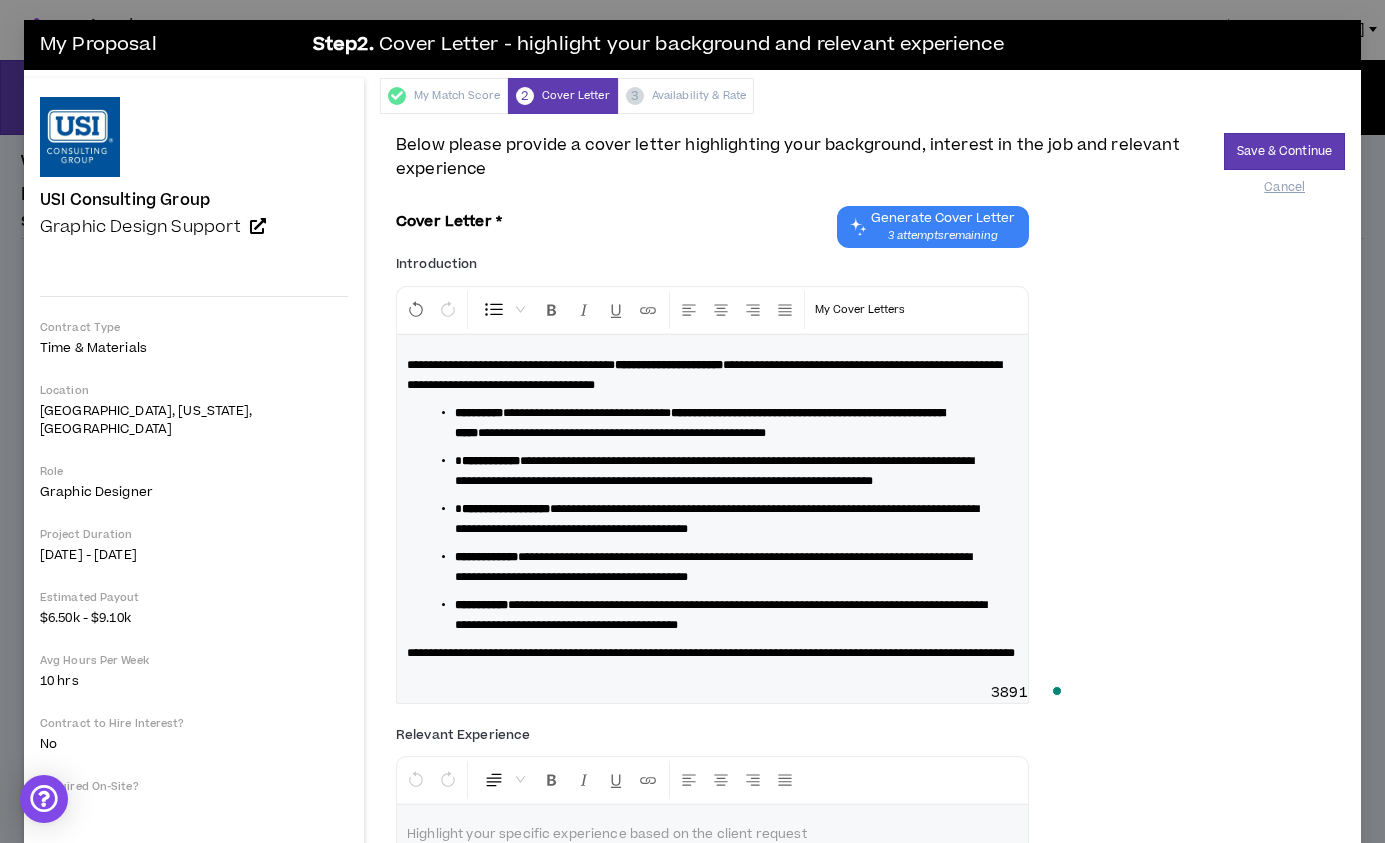 click on "**********" at bounding box center [721, 615] 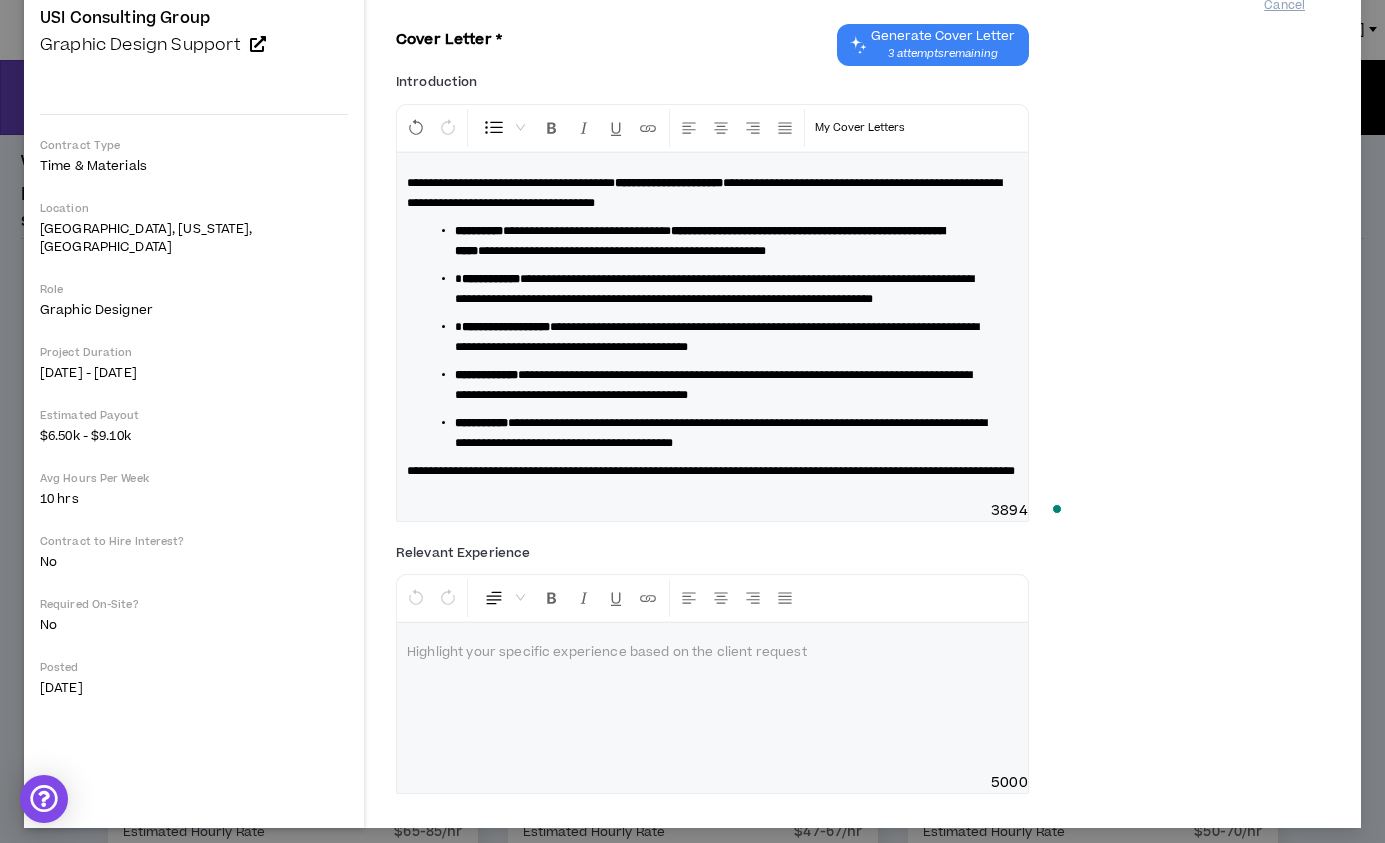 scroll, scrollTop: 225, scrollLeft: 0, axis: vertical 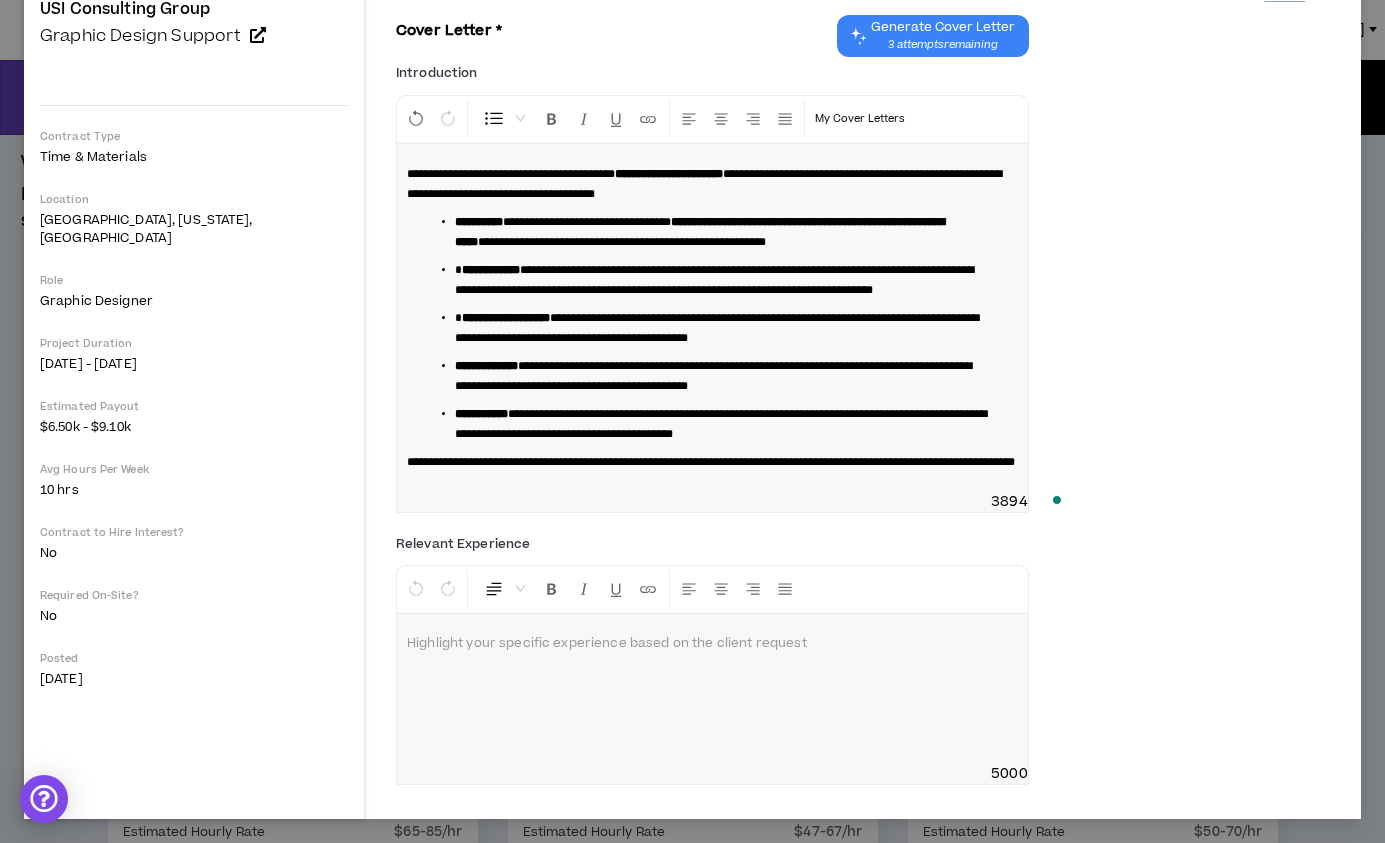 click at bounding box center [712, 644] 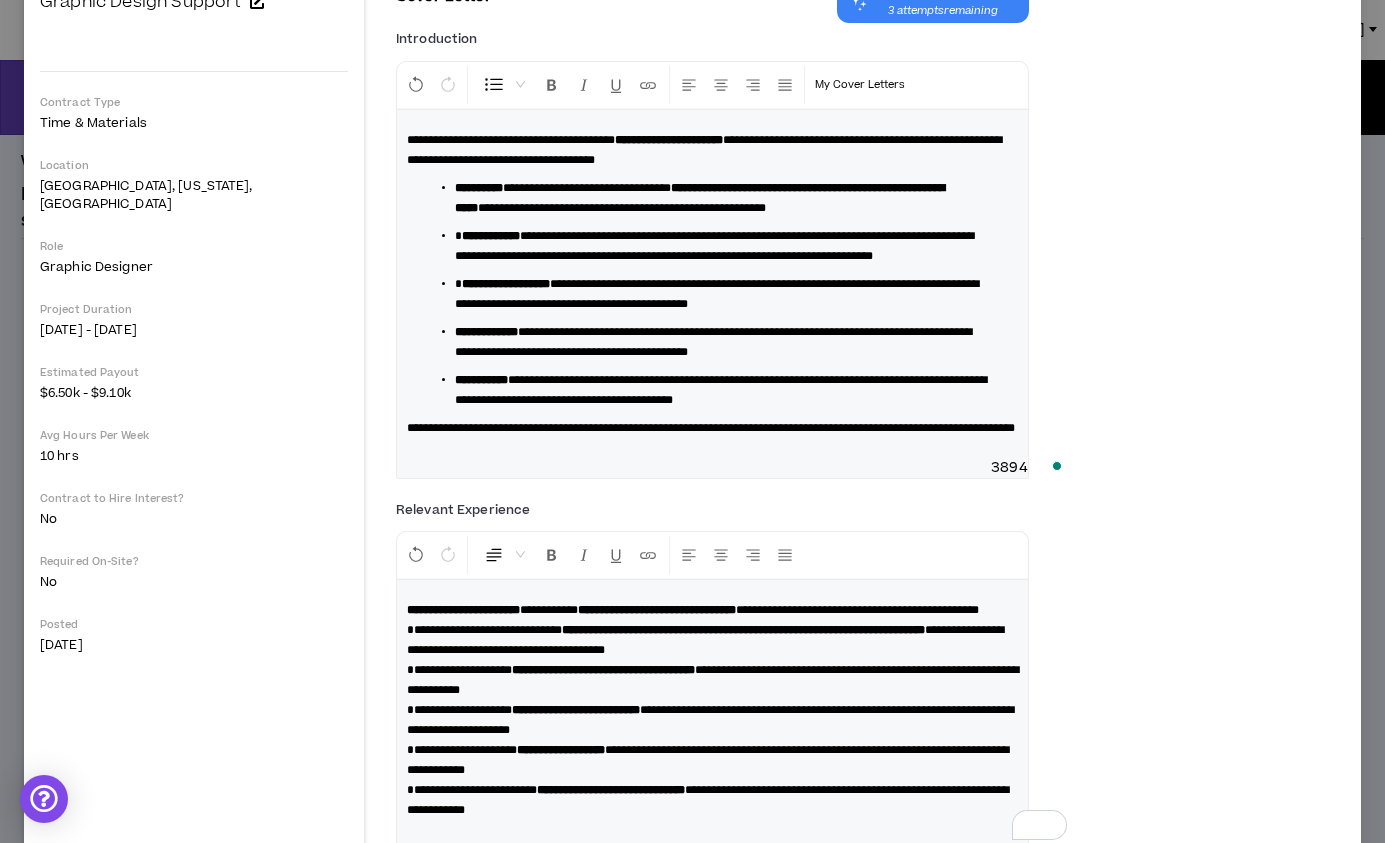 scroll, scrollTop: 254, scrollLeft: 0, axis: vertical 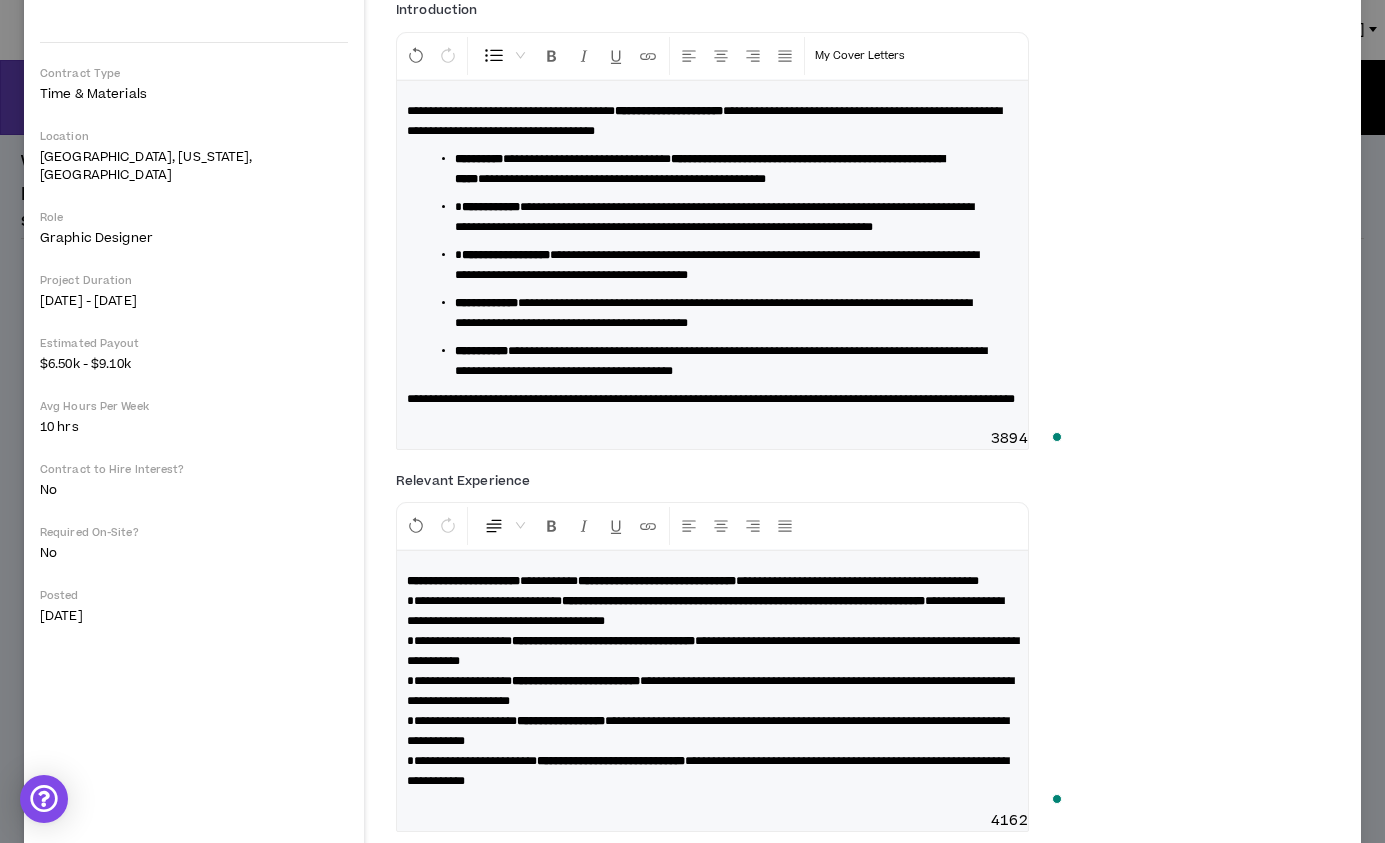 click on "**********" at bounding box center (463, 581) 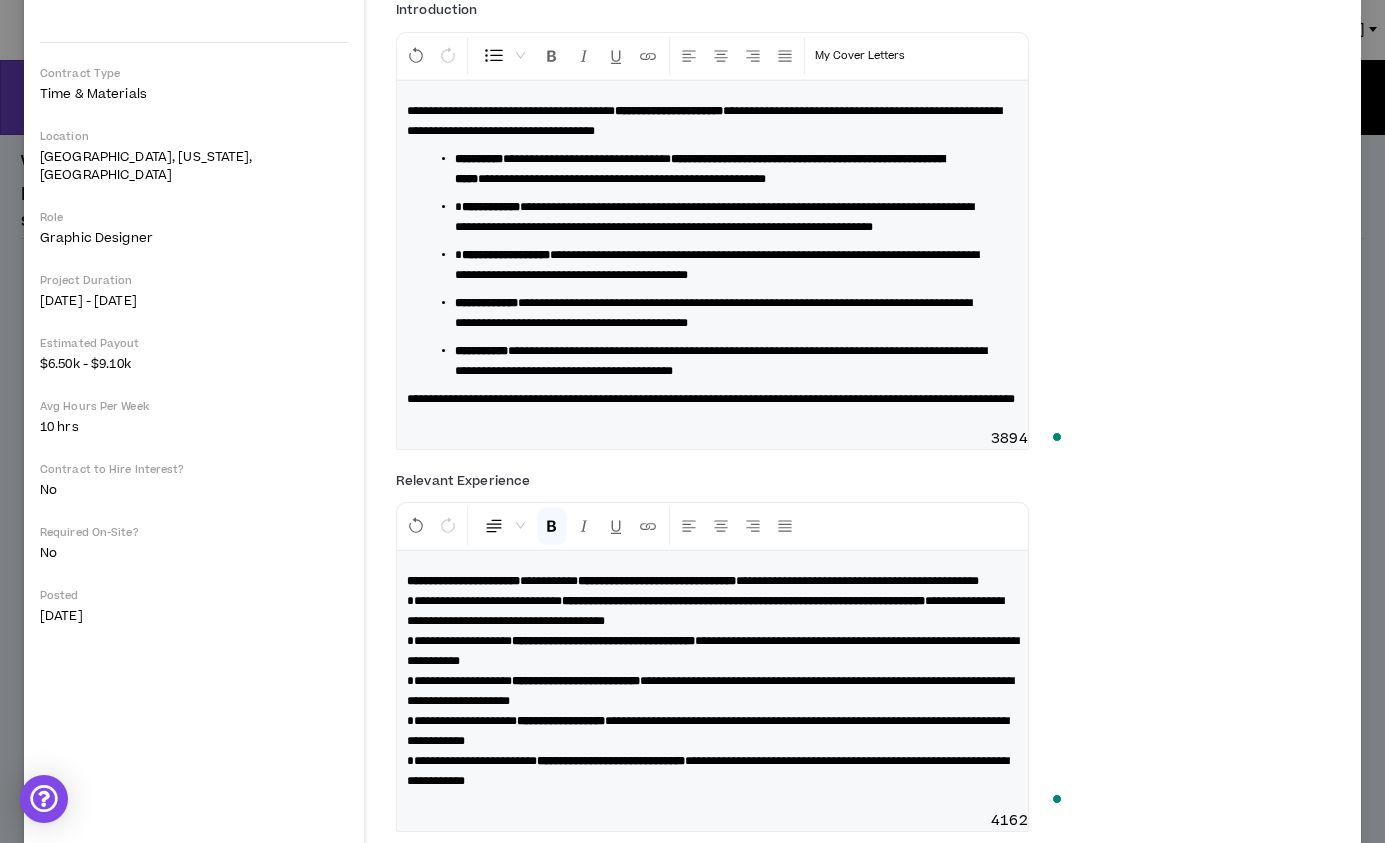 type 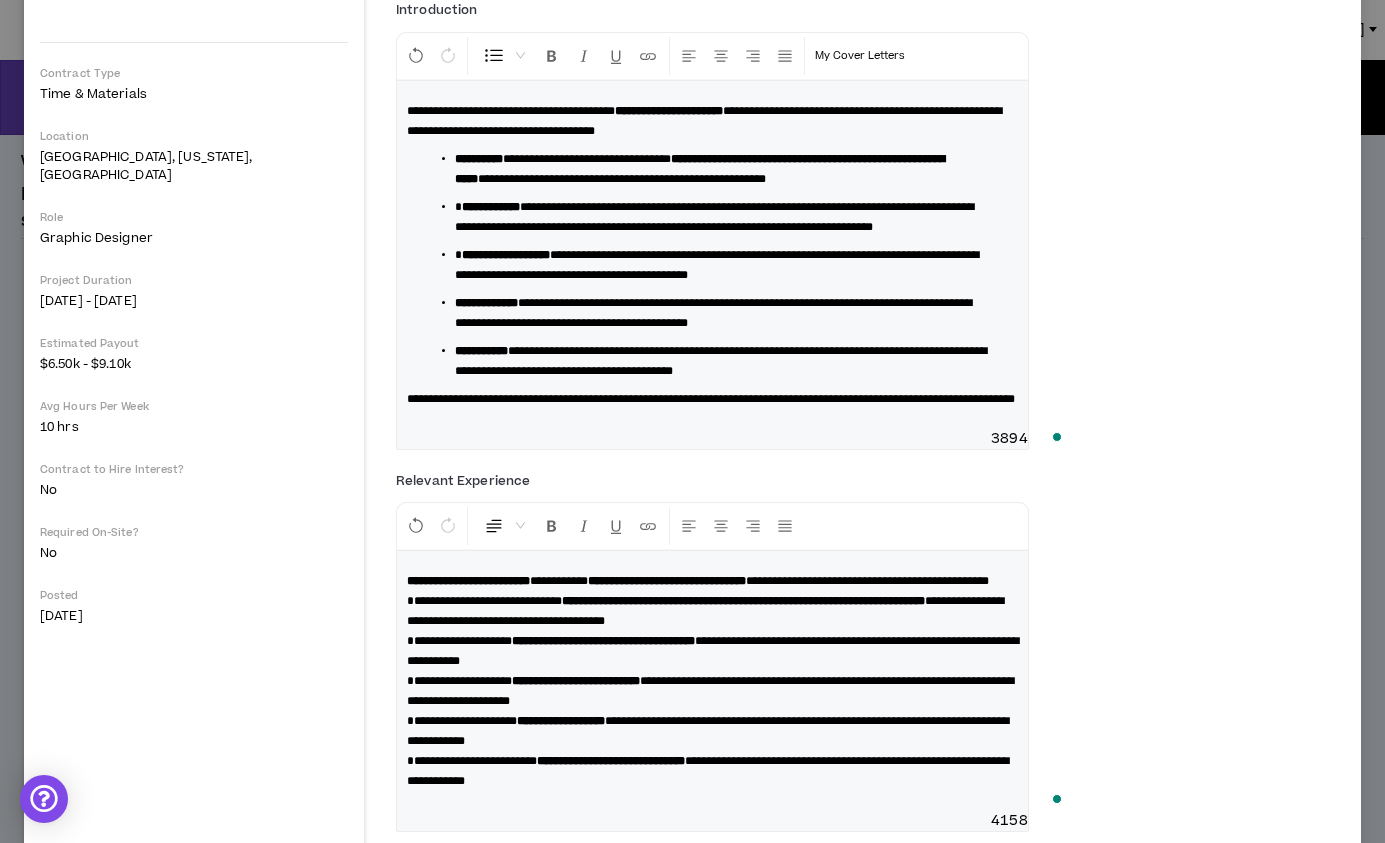 click on "**********" at bounding box center [484, 601] 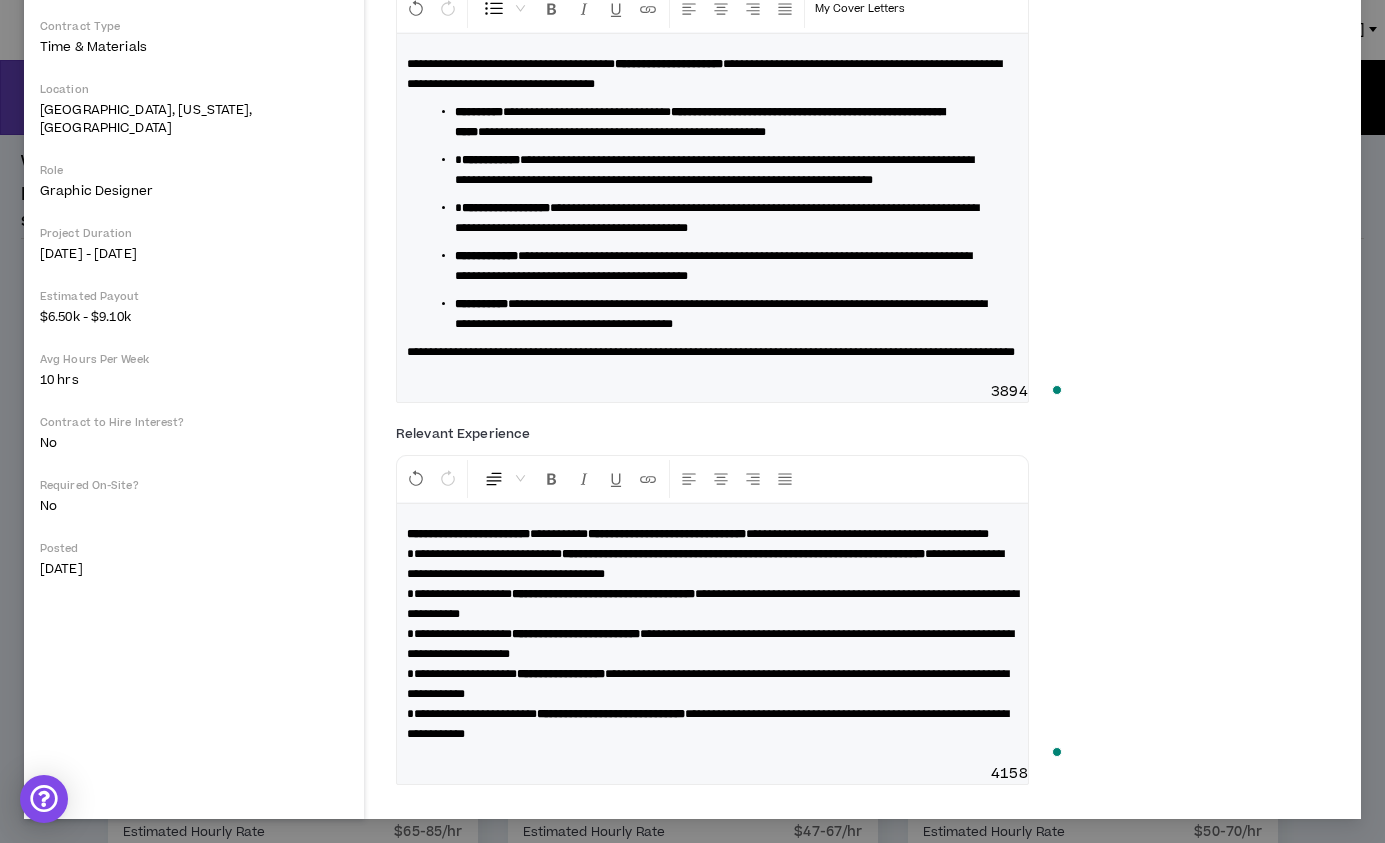 scroll, scrollTop: 333, scrollLeft: 0, axis: vertical 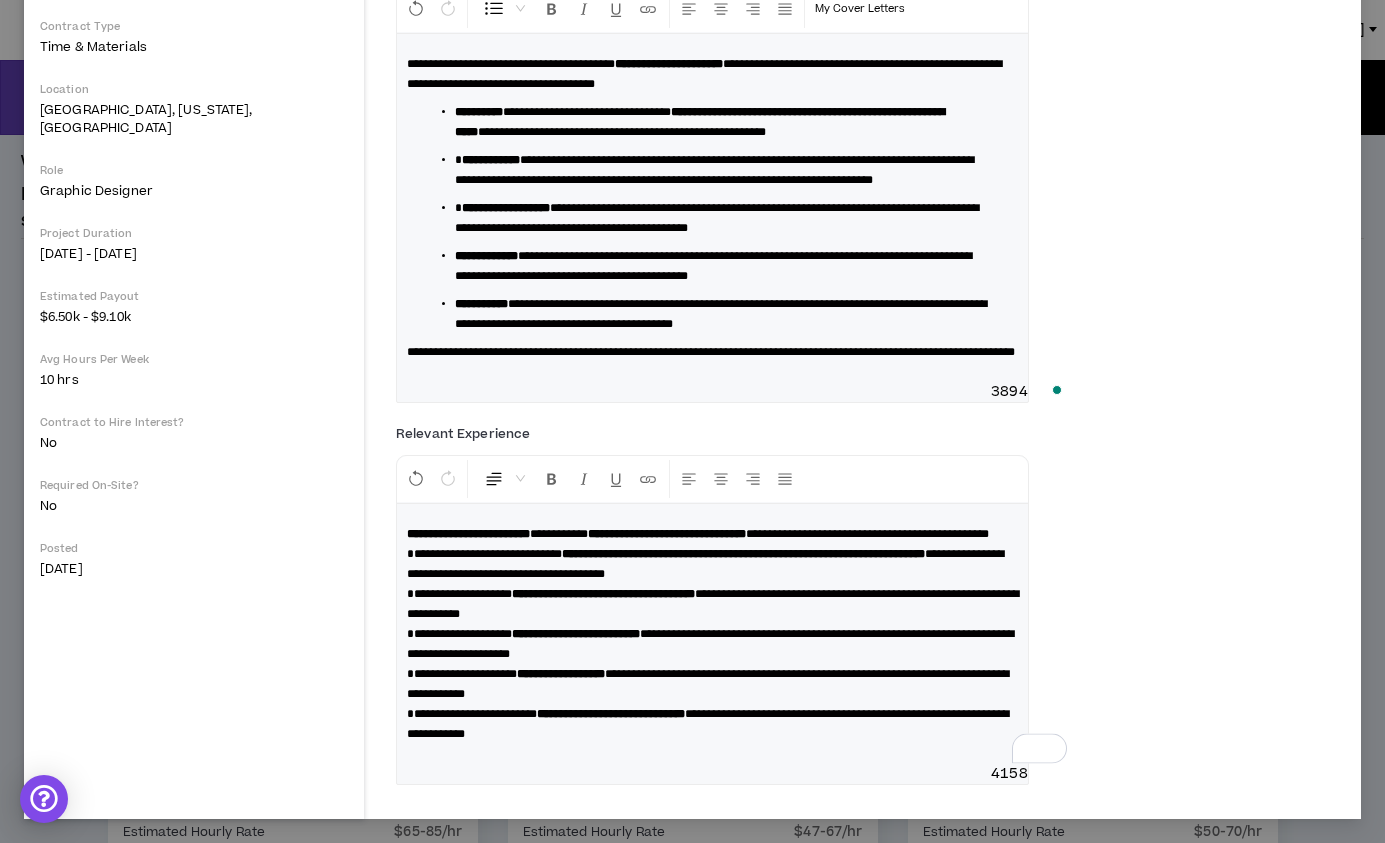 click on "**********" at bounding box center [459, 594] 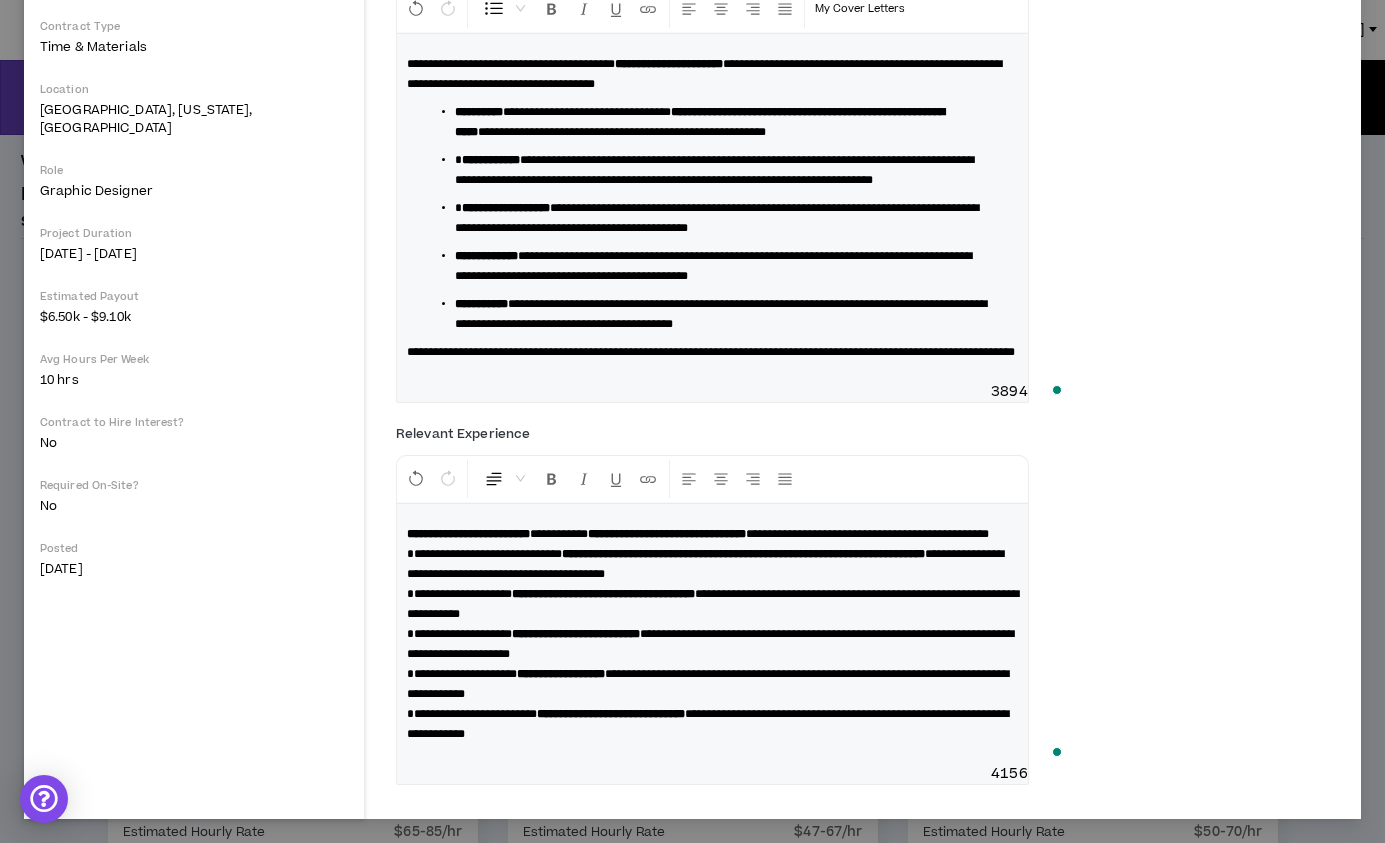 click on "**********" at bounding box center [459, 594] 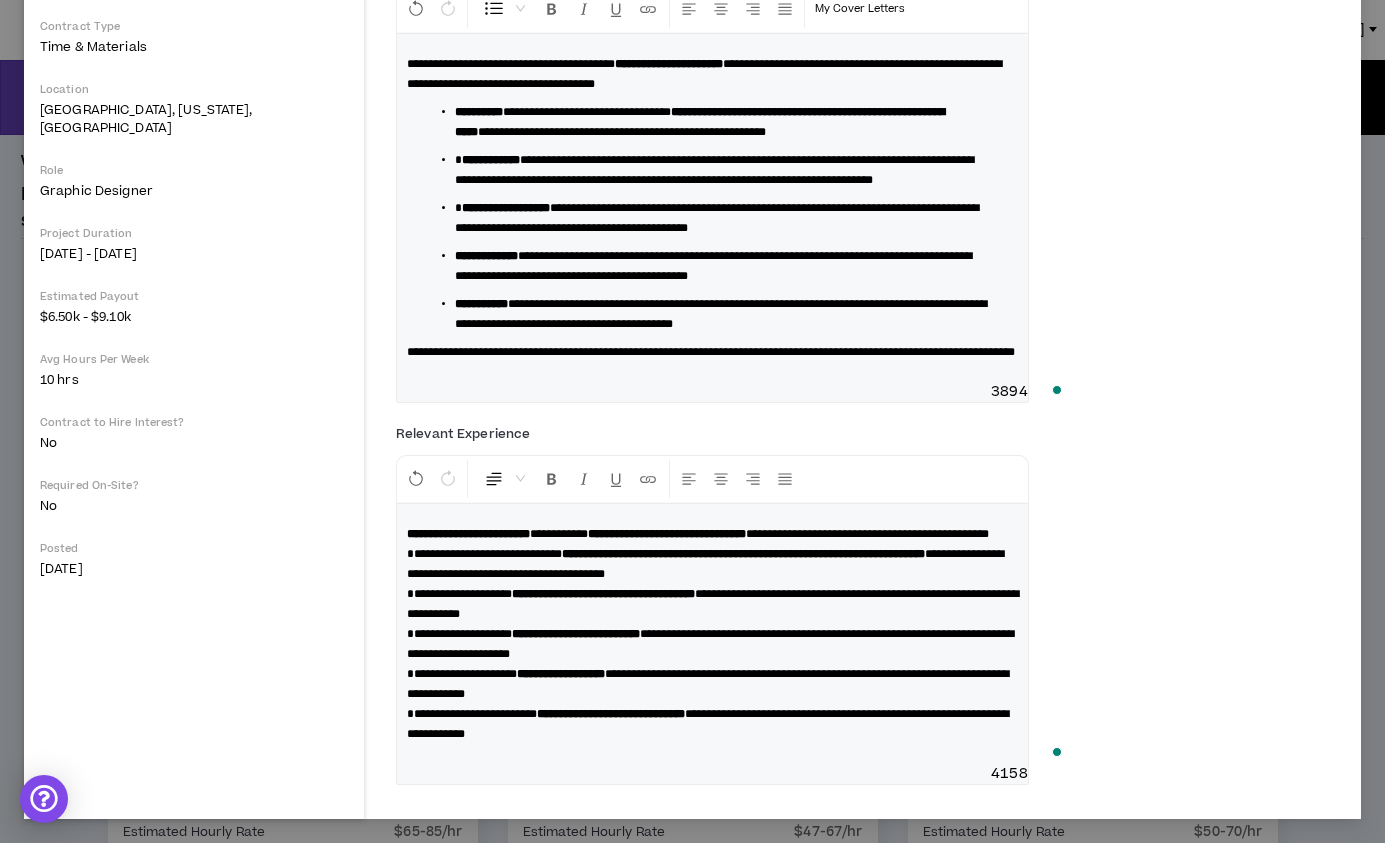 click on "**********" at bounding box center [459, 634] 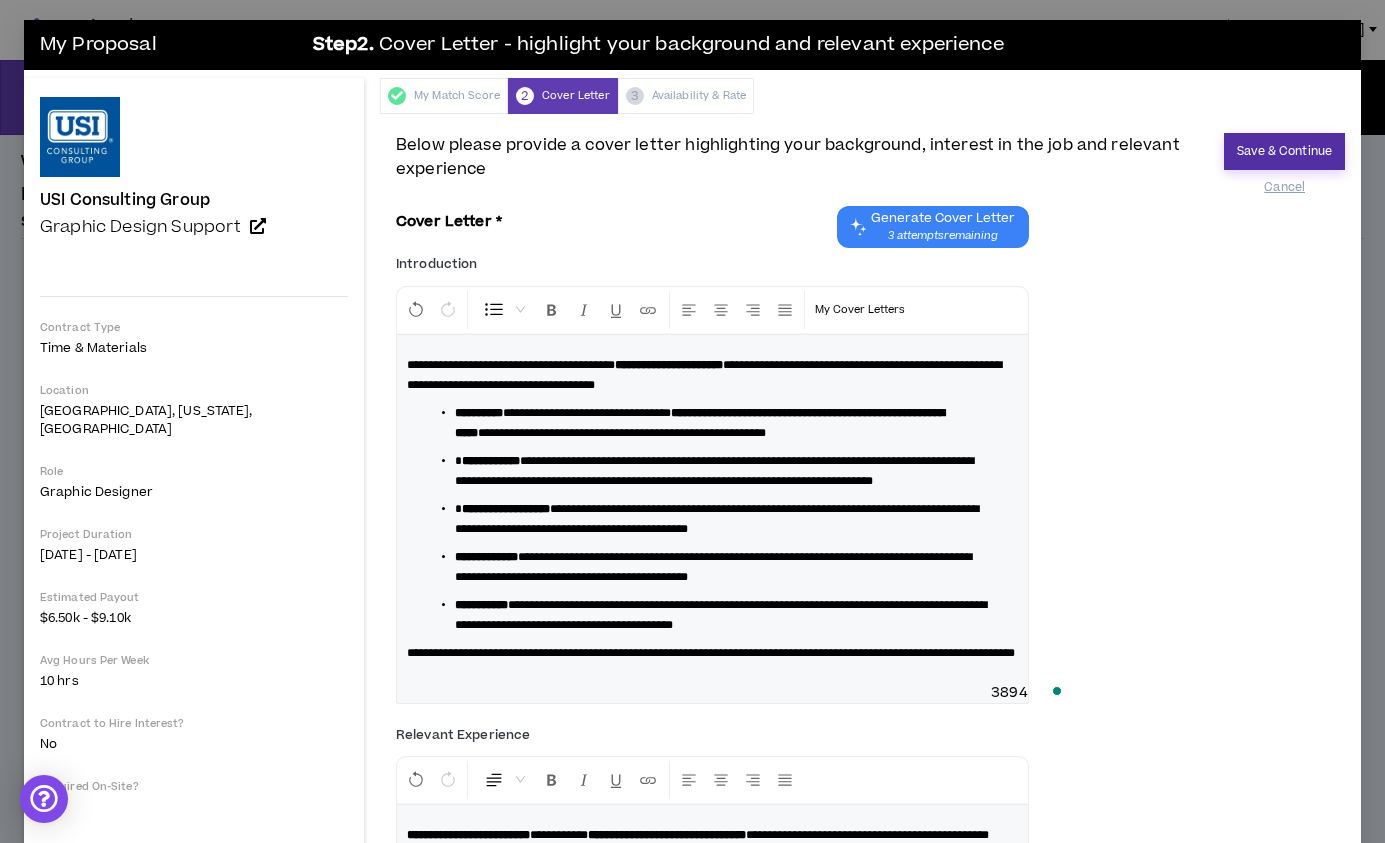 click on "Save & Continue" at bounding box center (1284, 151) 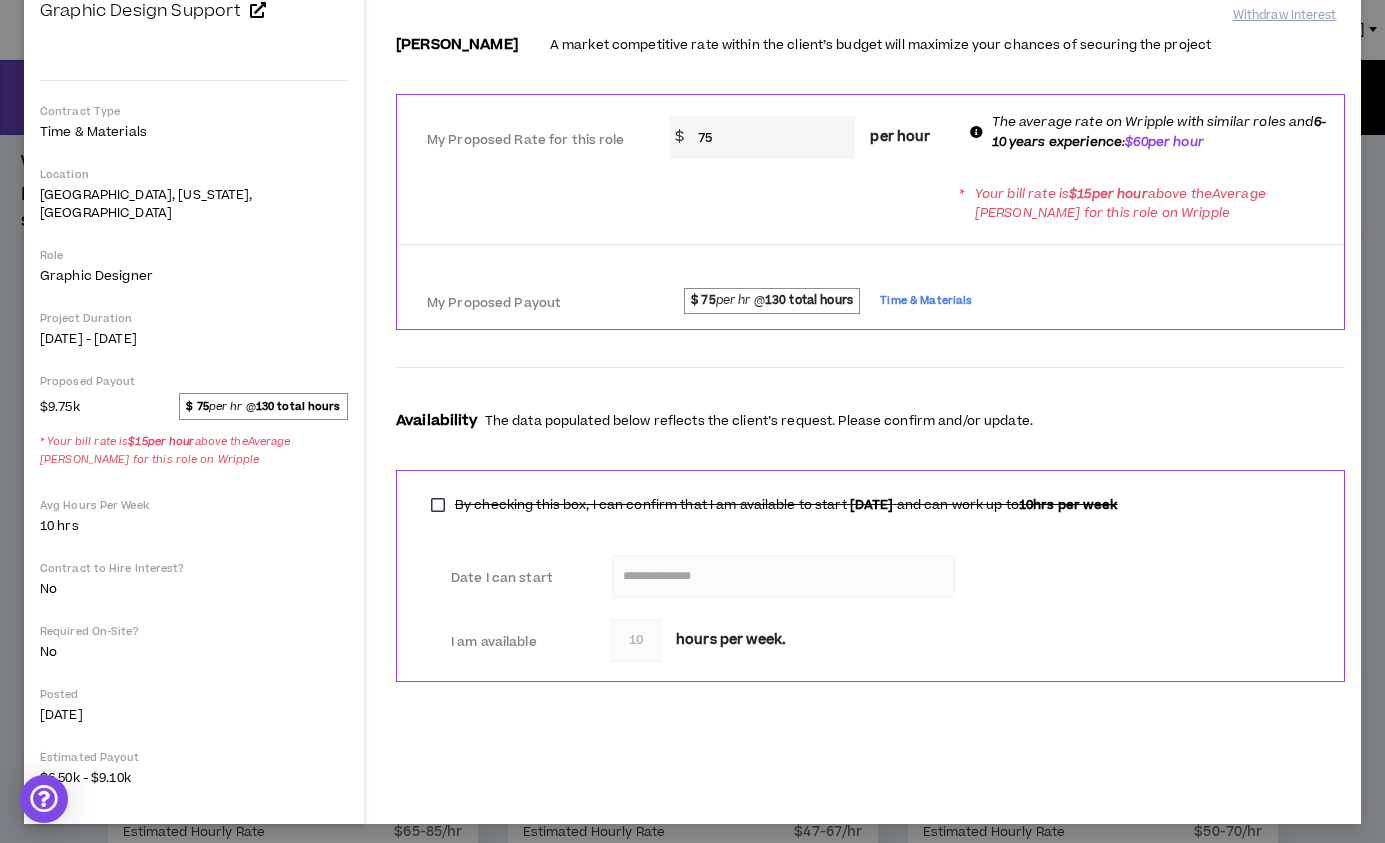 scroll, scrollTop: 0, scrollLeft: 0, axis: both 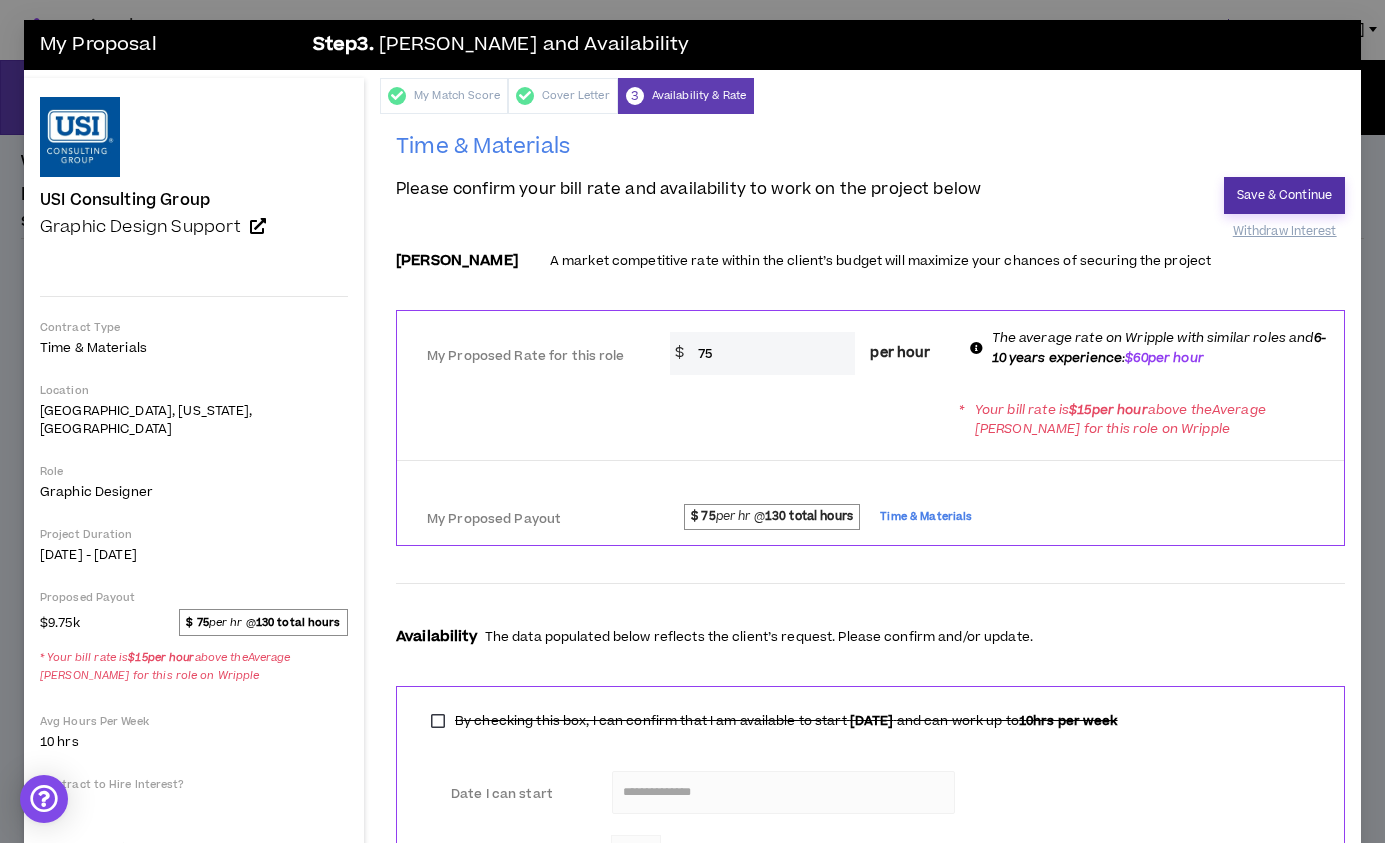 click on "Save & Continue" at bounding box center (1284, 195) 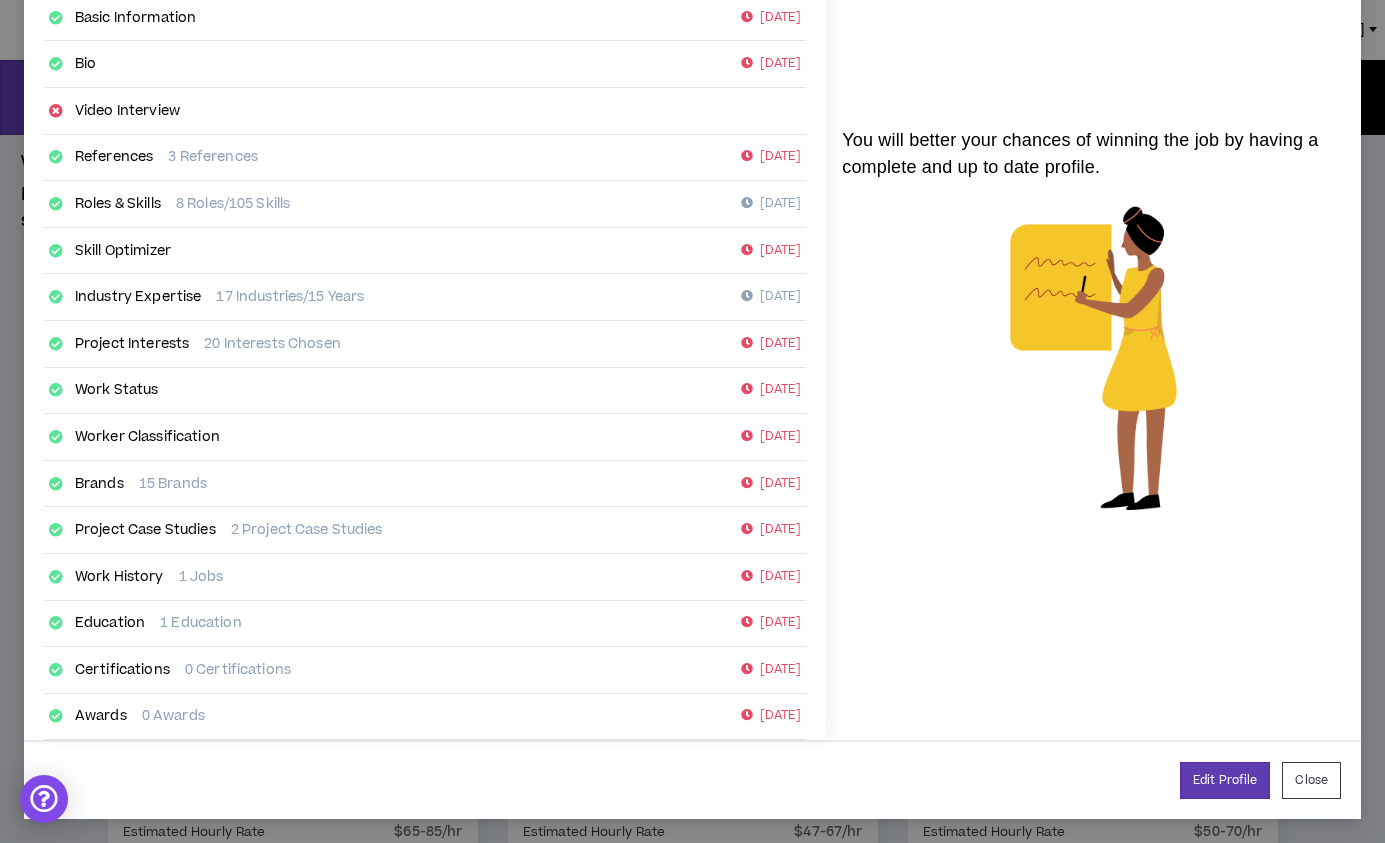 scroll, scrollTop: 0, scrollLeft: 0, axis: both 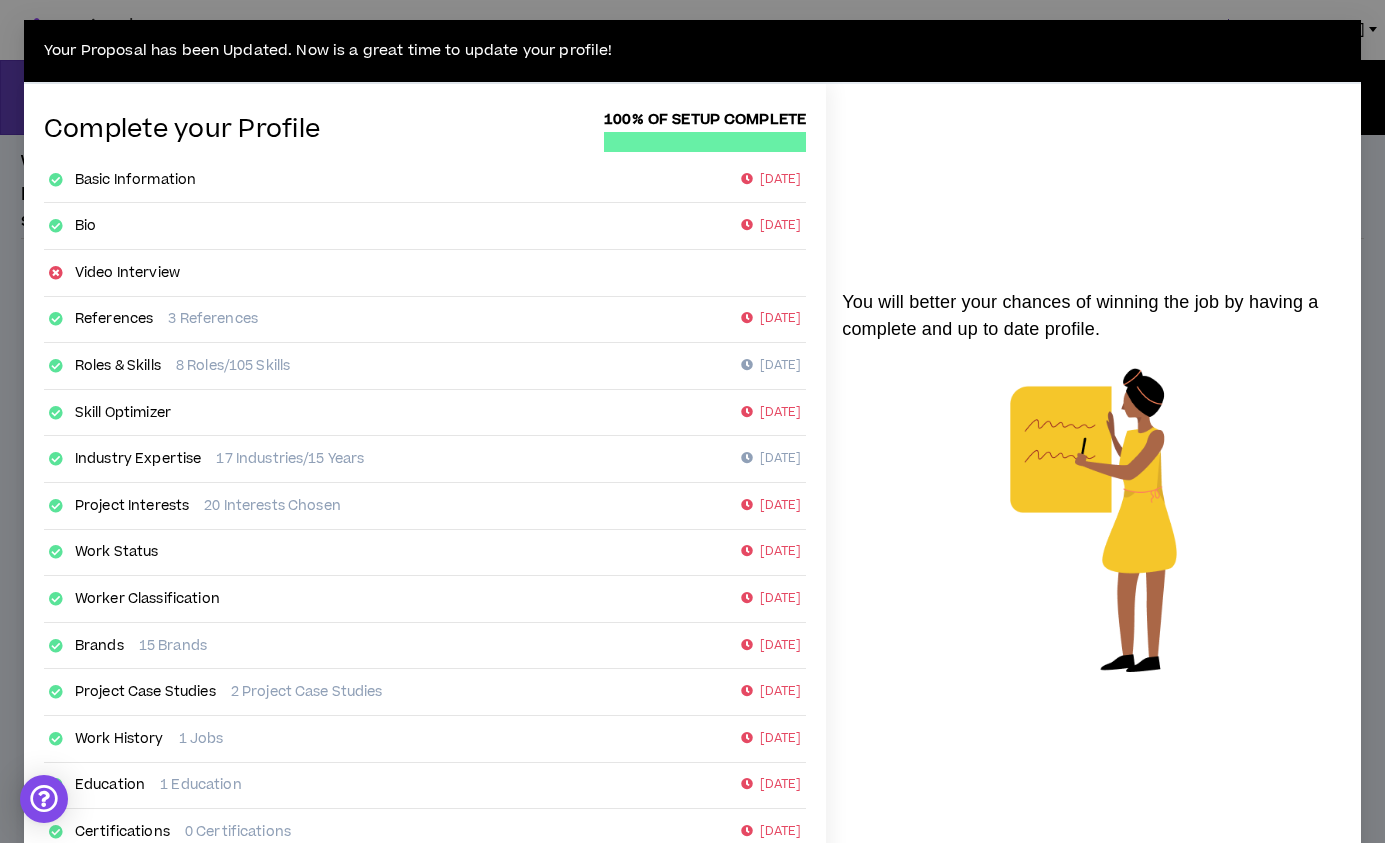 click on "39 days ago" at bounding box center (771, 319) 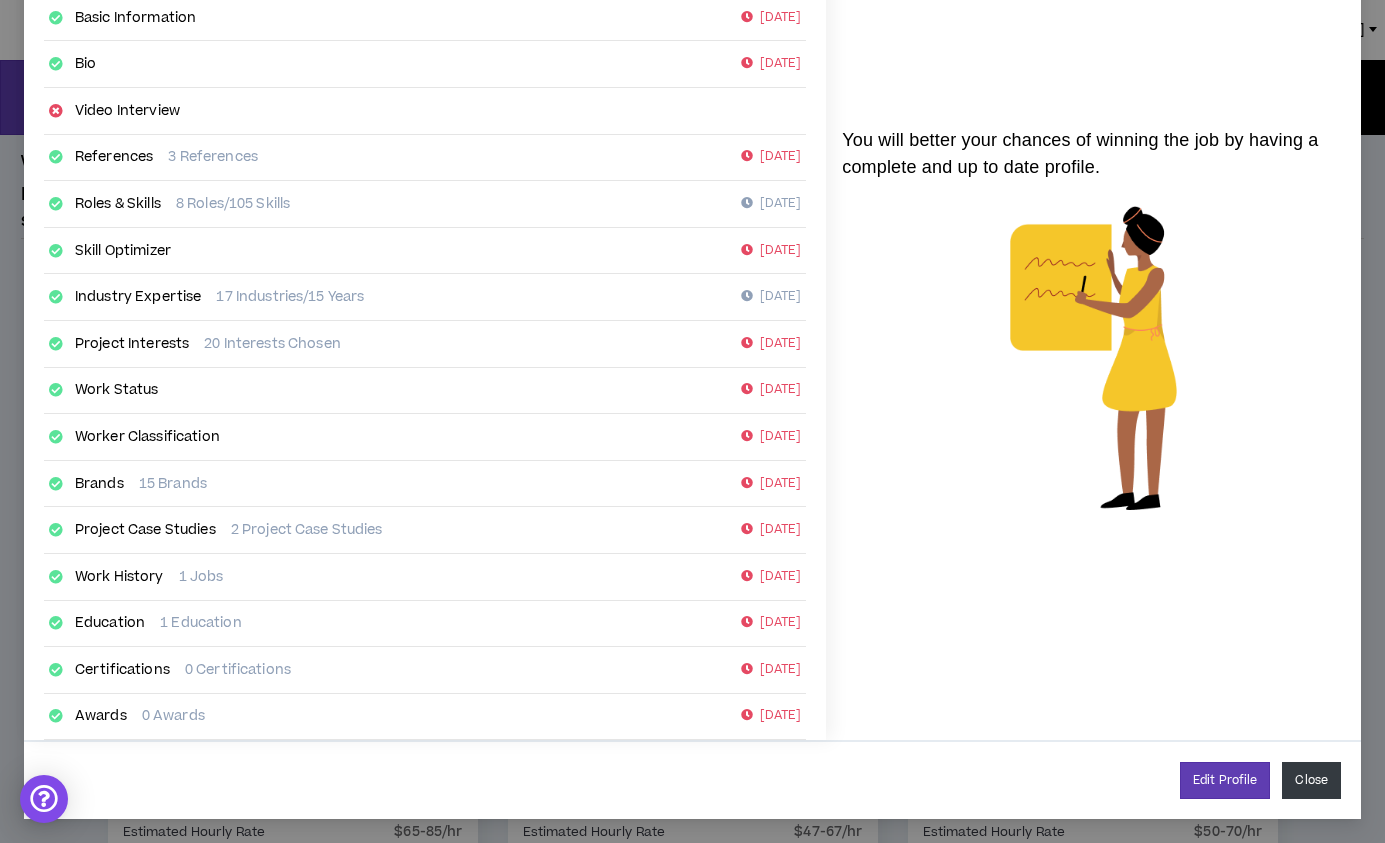 click on "Close" at bounding box center (1311, 780) 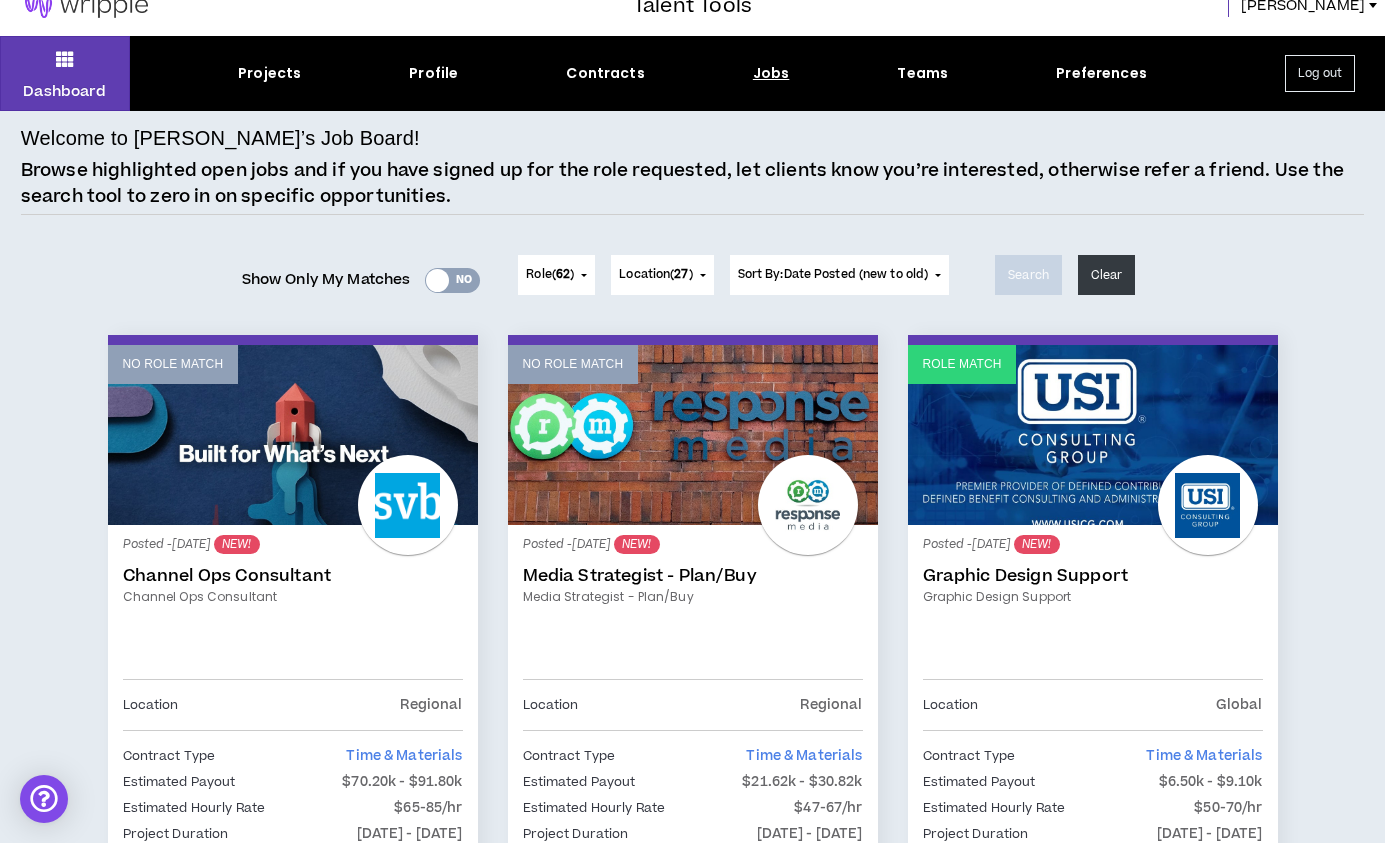 scroll, scrollTop: 0, scrollLeft: 0, axis: both 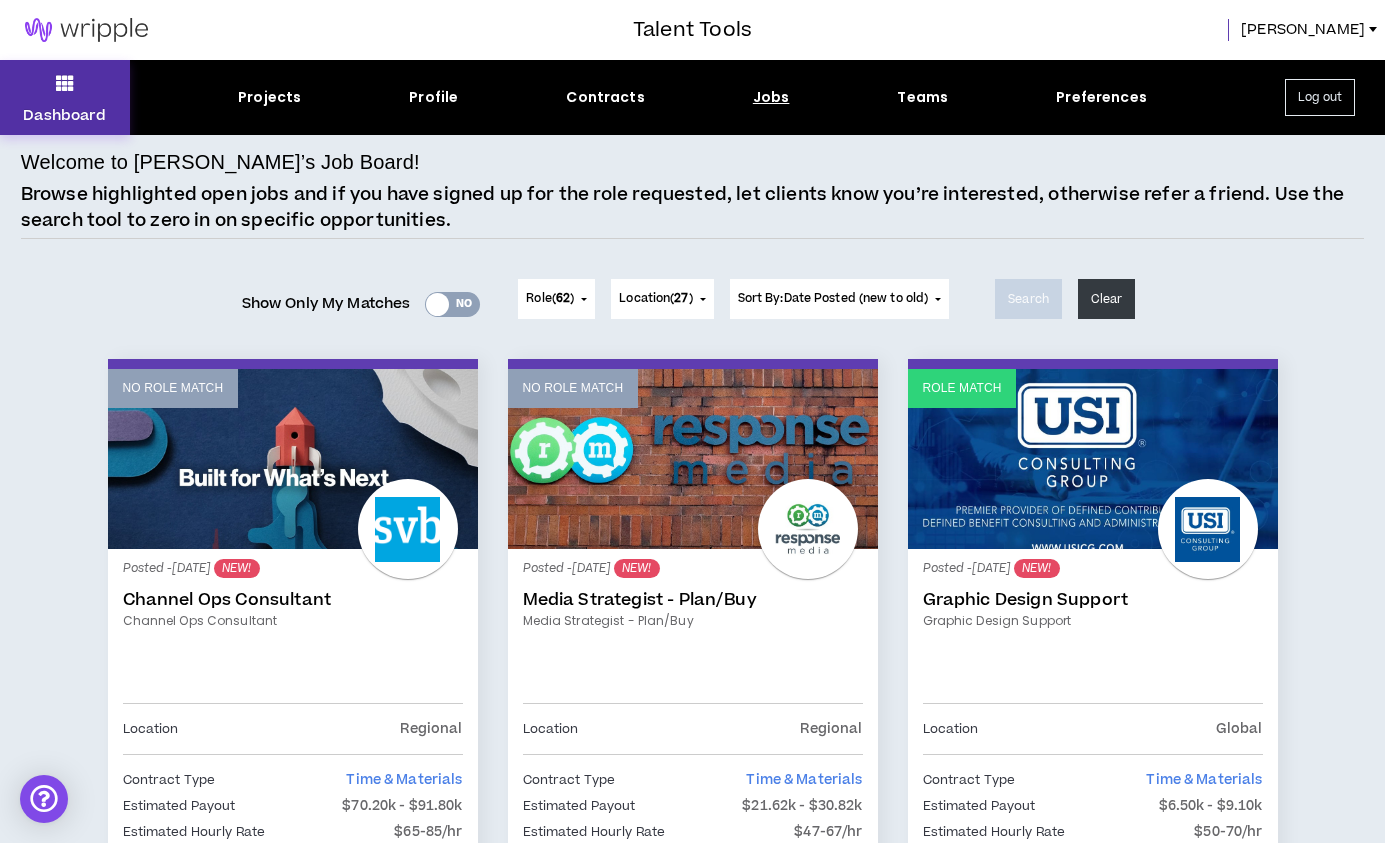 click at bounding box center (65, 83) 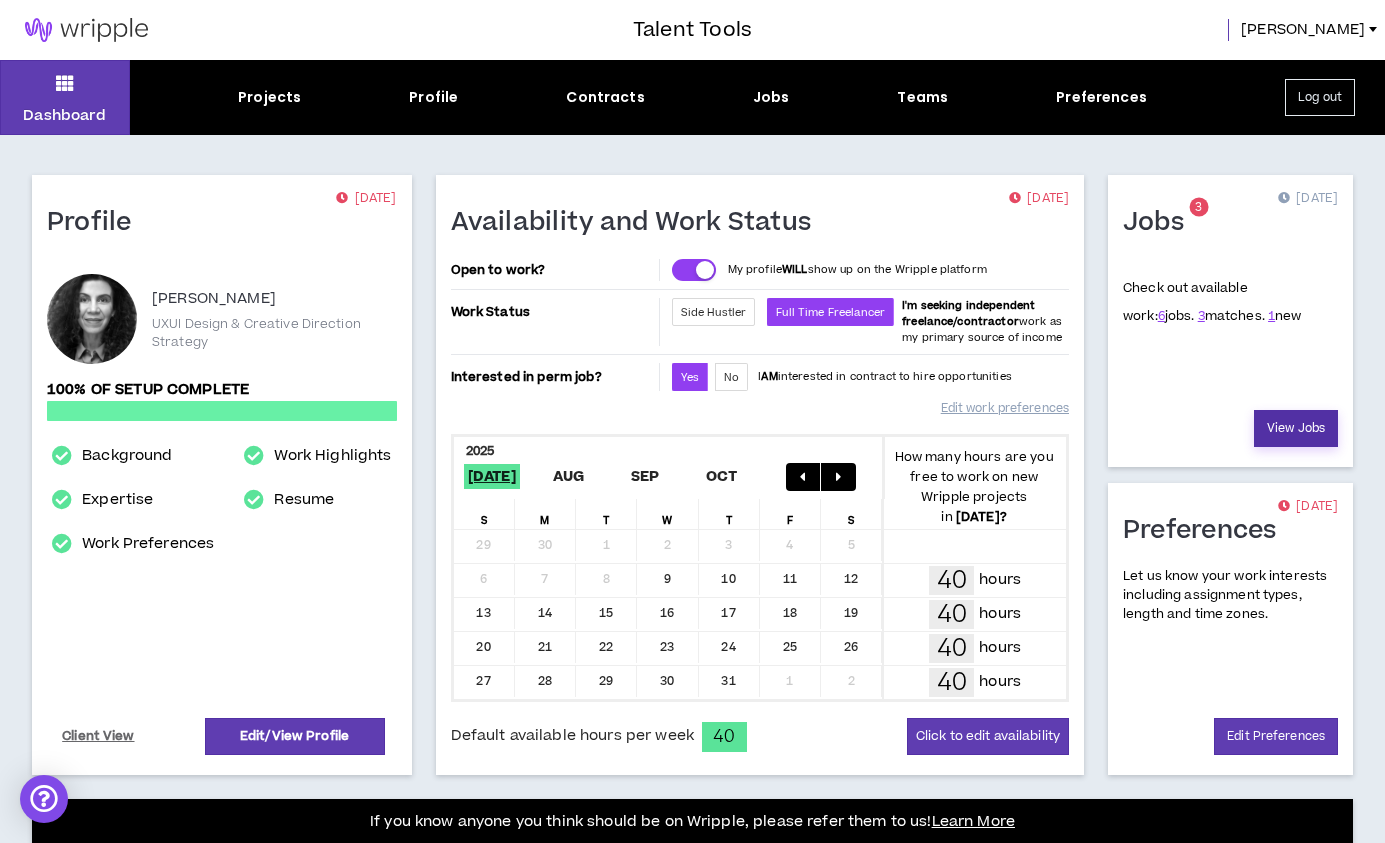 click on "View Jobs" at bounding box center (1296, 428) 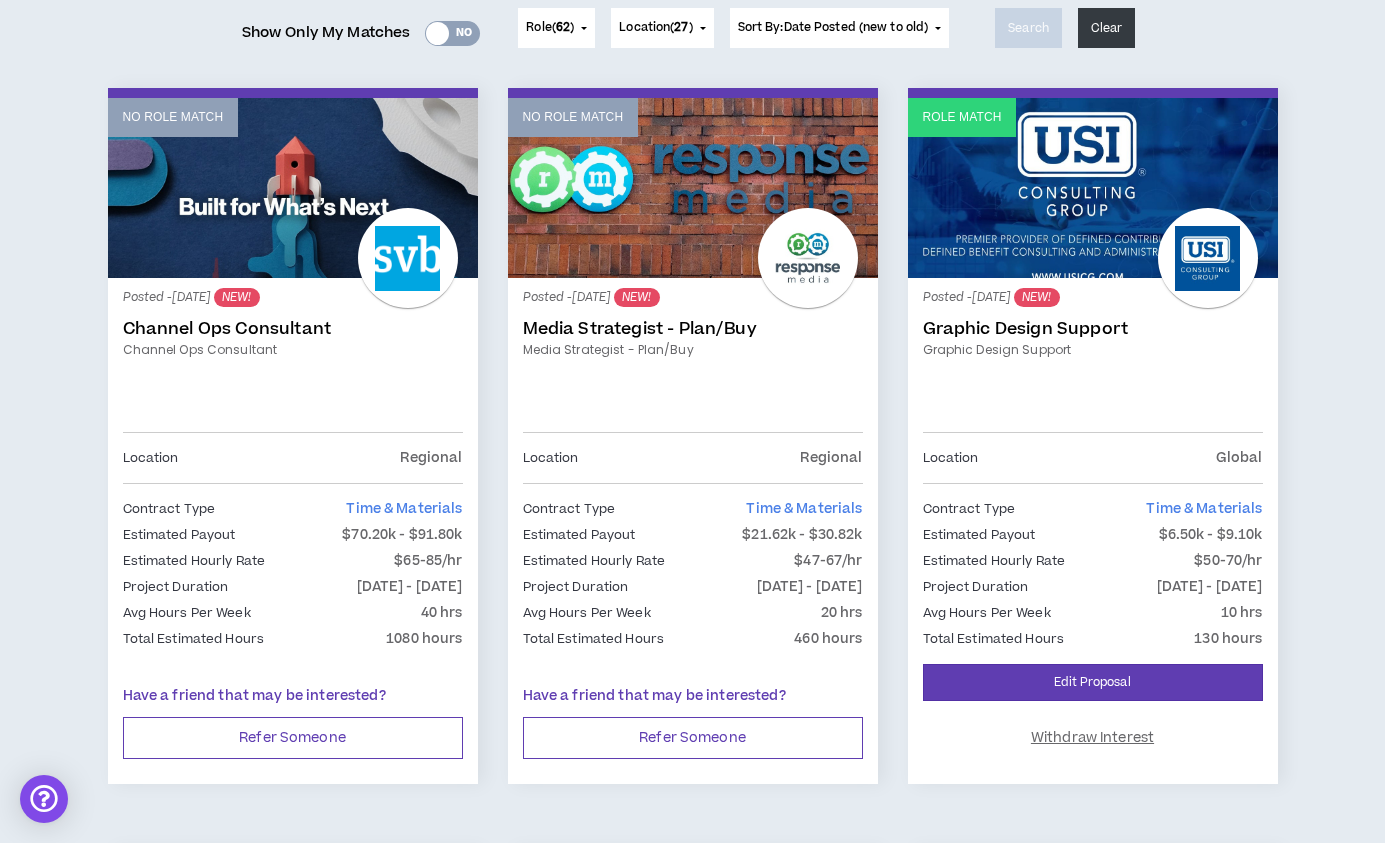 scroll, scrollTop: 318, scrollLeft: 0, axis: vertical 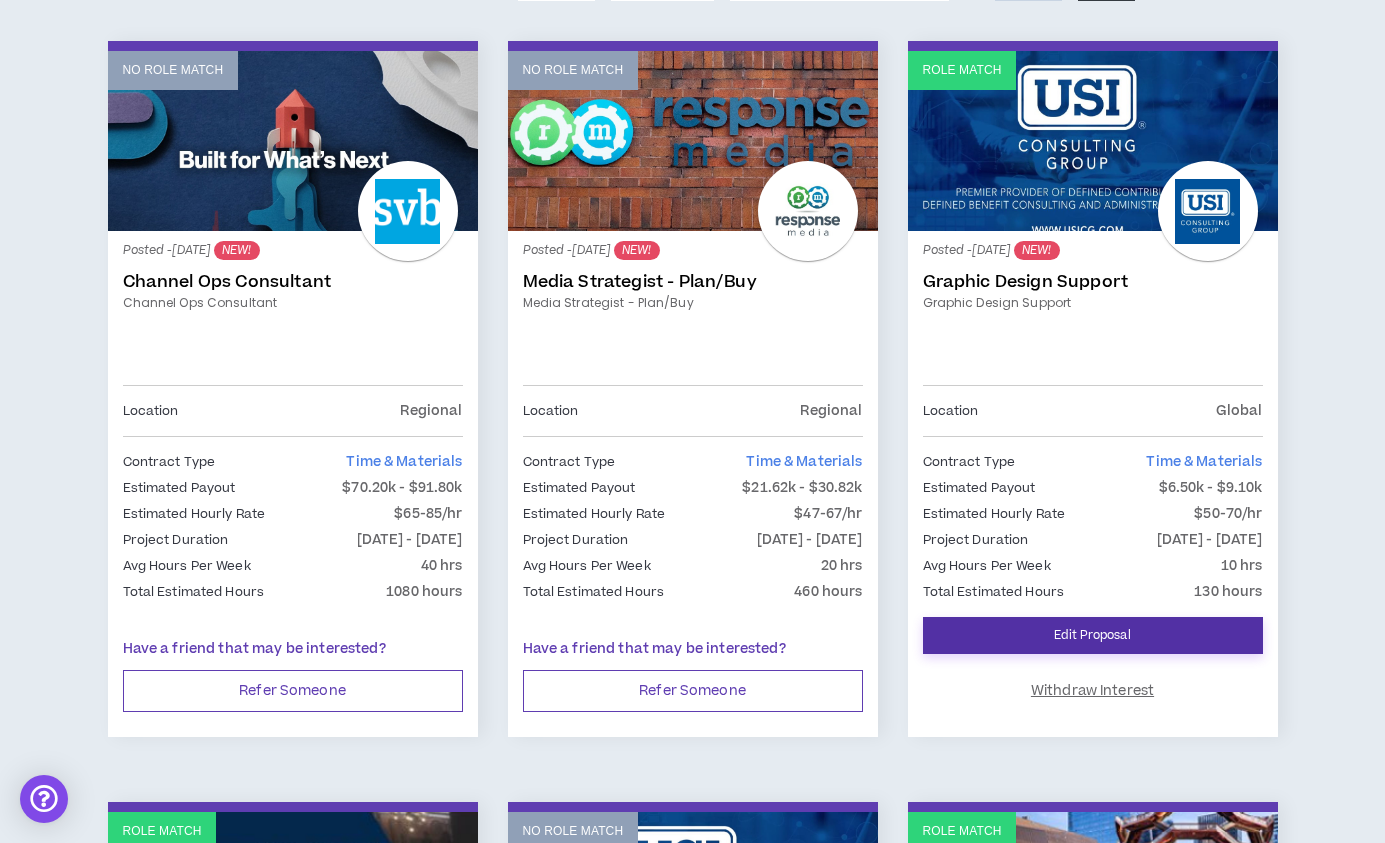 click on "Edit Proposal" at bounding box center (1093, 635) 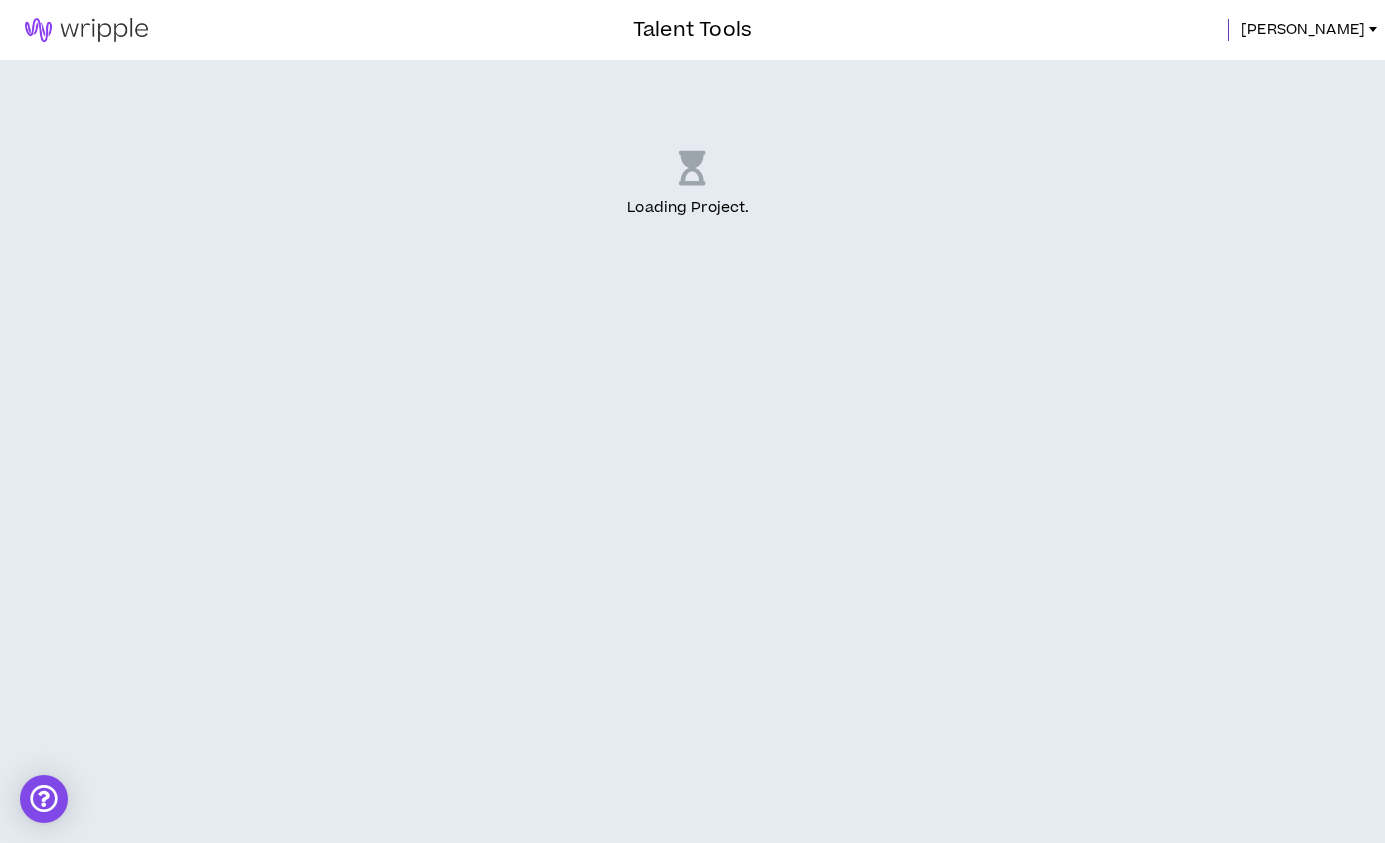 scroll, scrollTop: 0, scrollLeft: 0, axis: both 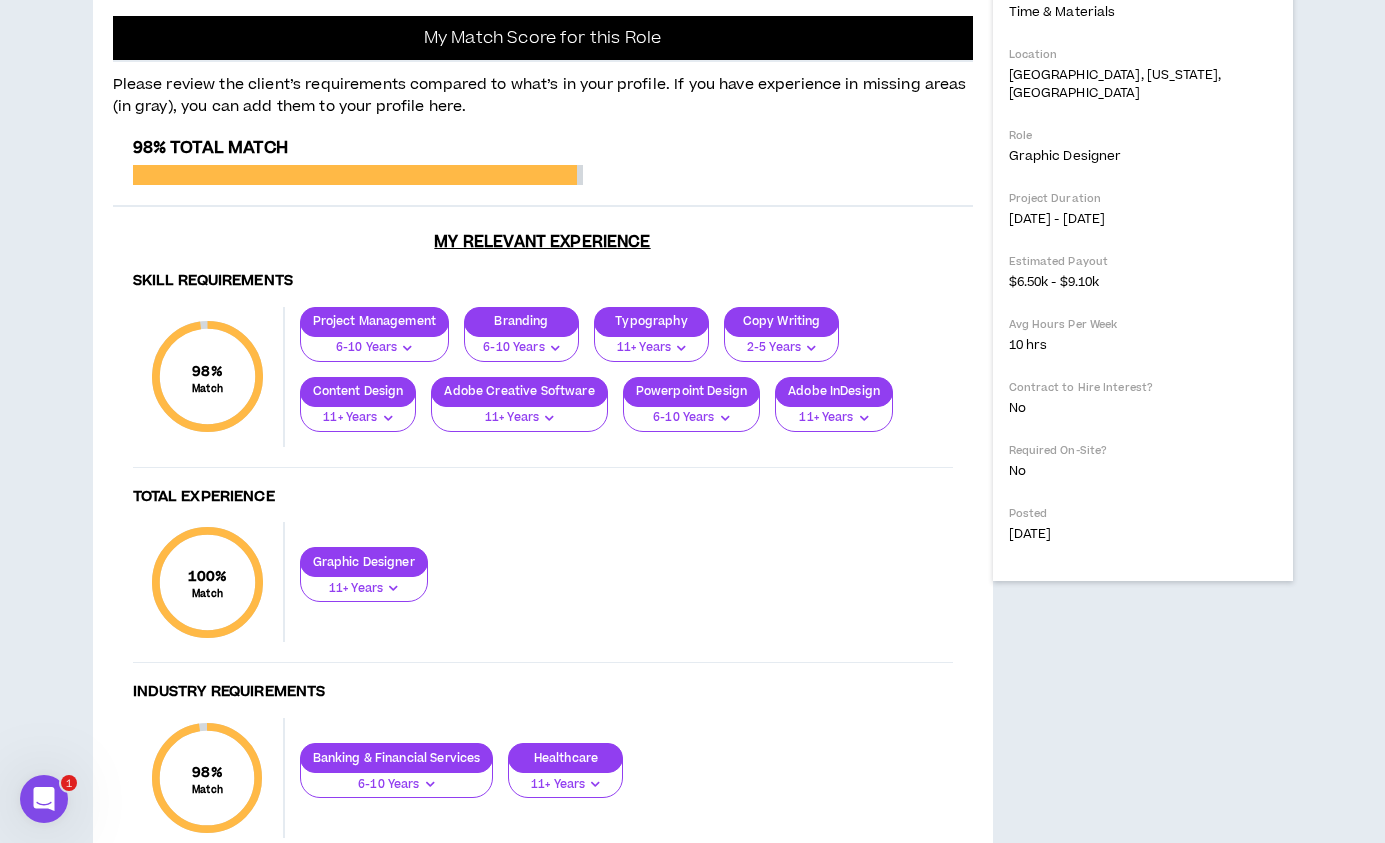 drag, startPoint x: 114, startPoint y: 206, endPoint x: 536, endPoint y: 339, distance: 442.46243 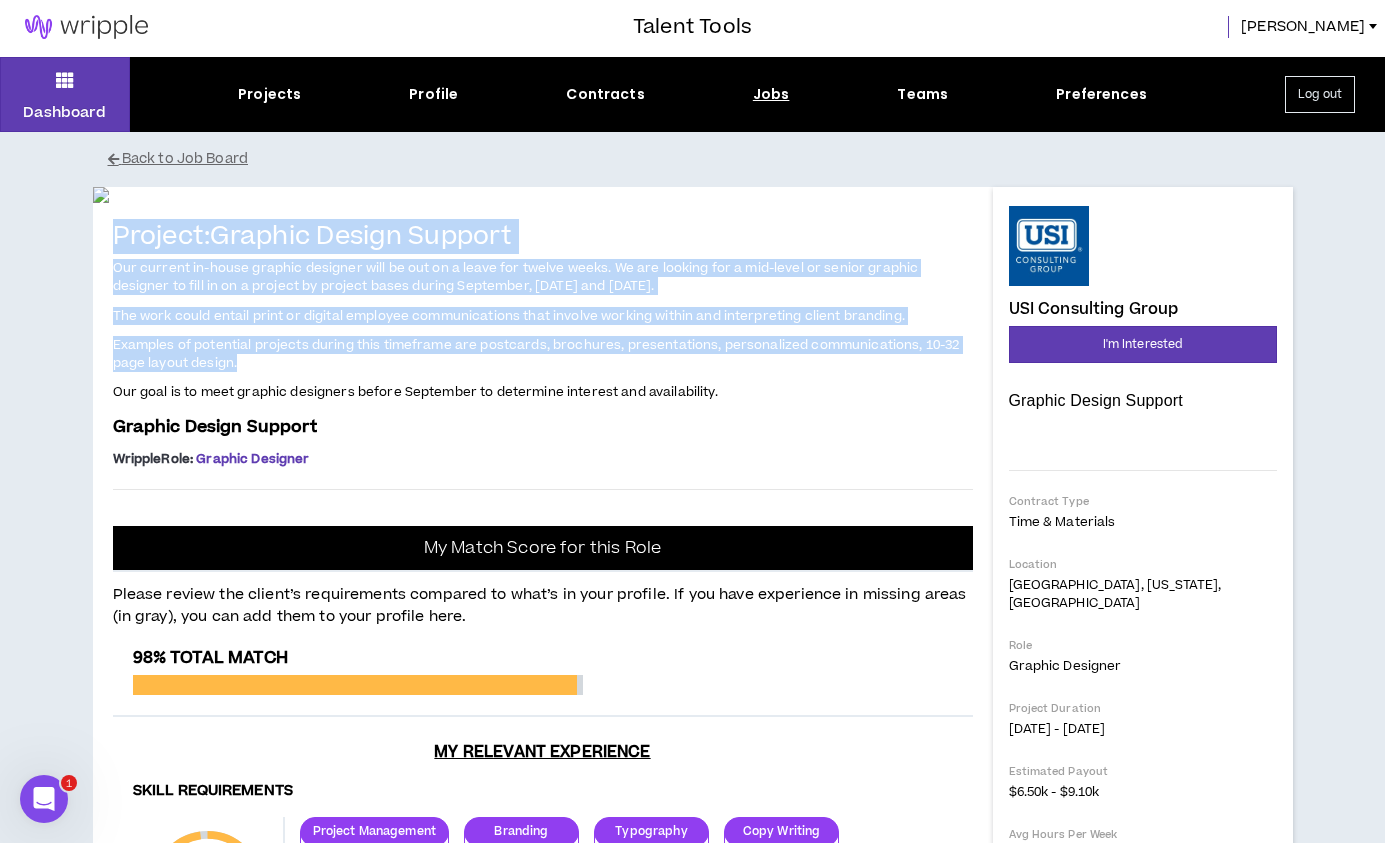 scroll, scrollTop: 0, scrollLeft: 0, axis: both 